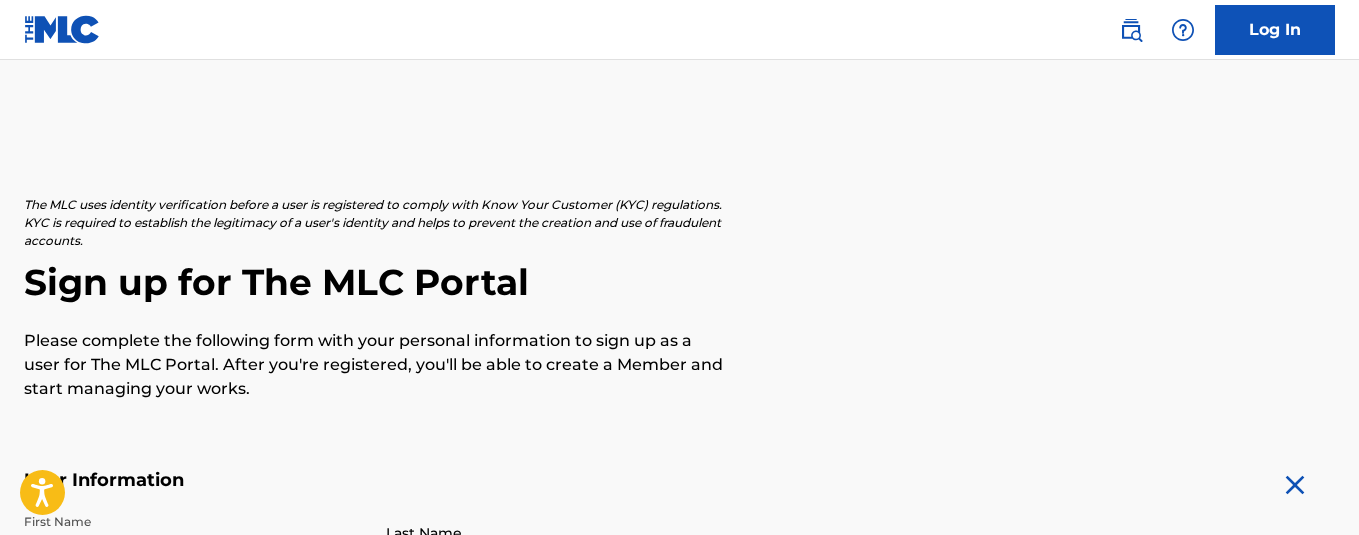 scroll, scrollTop: 214, scrollLeft: 0, axis: vertical 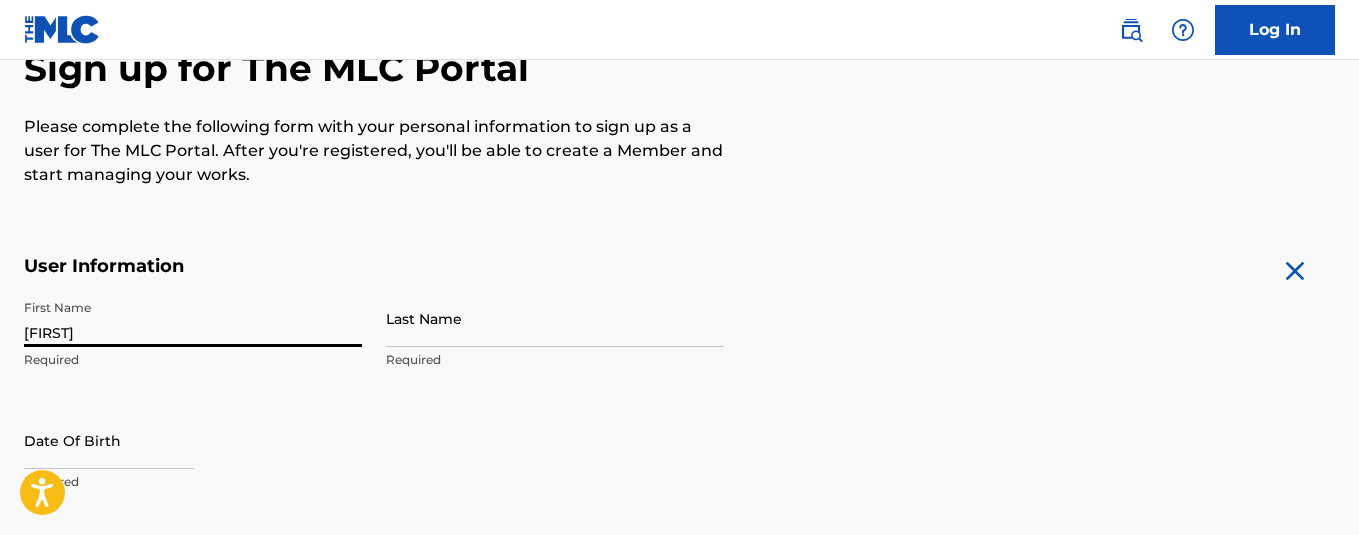 type on "[FIRST]" 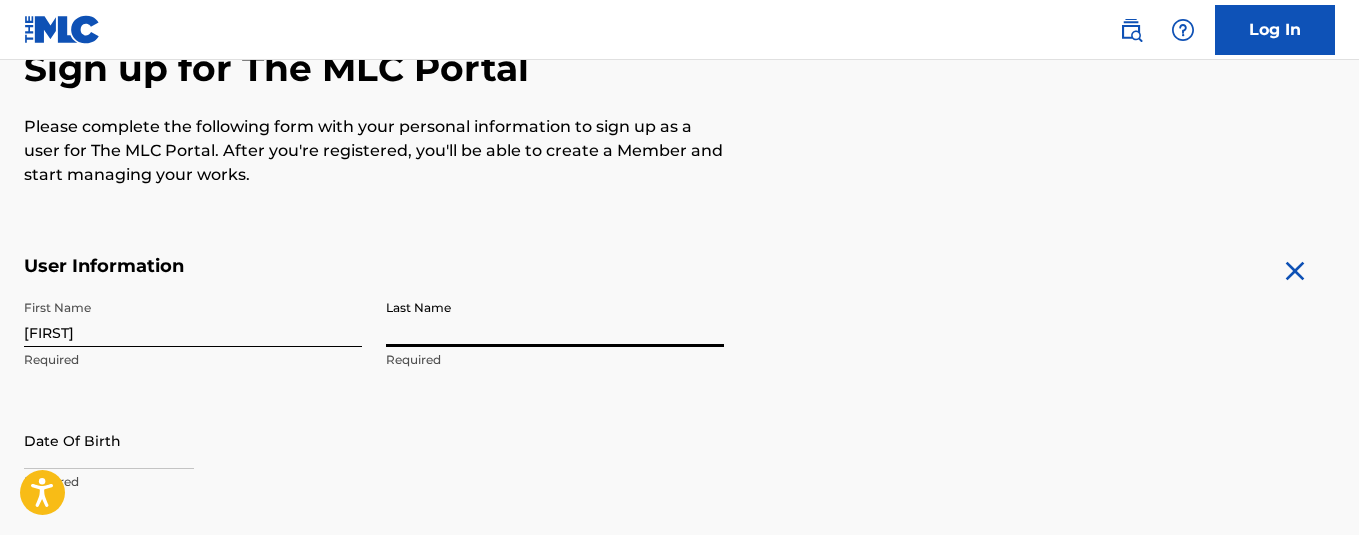 click on "Last Name" at bounding box center [555, 318] 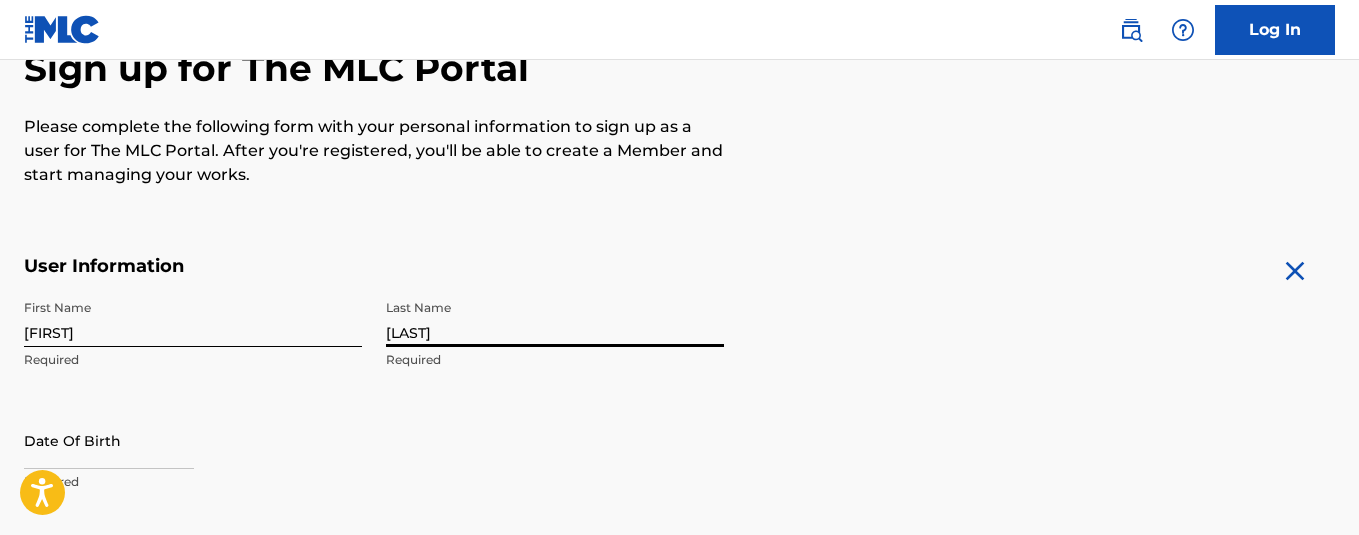 type on "[LAST]" 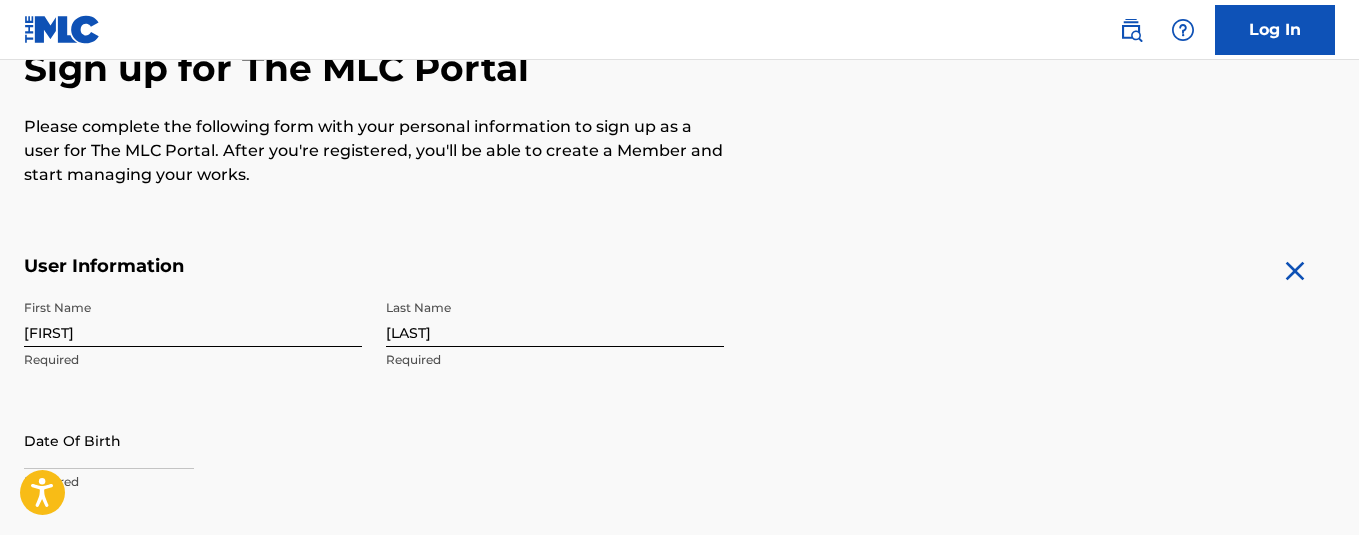 click at bounding box center (109, 440) 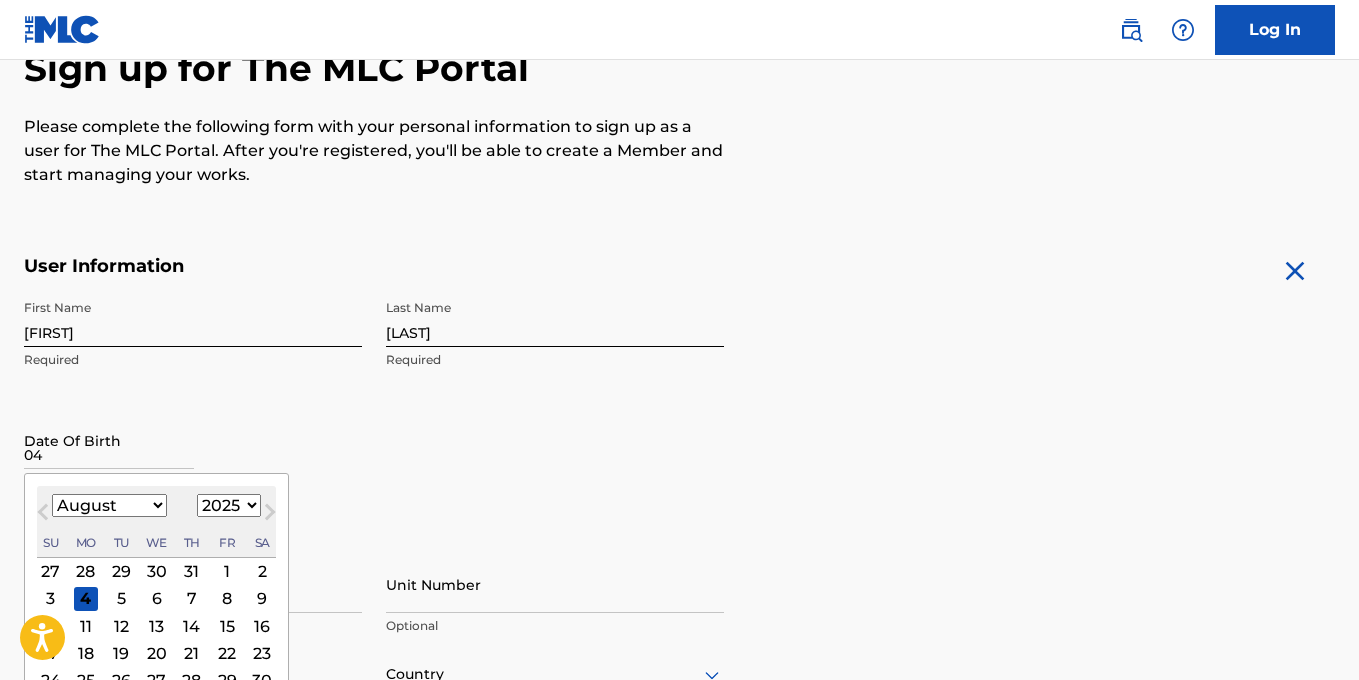 type on "04" 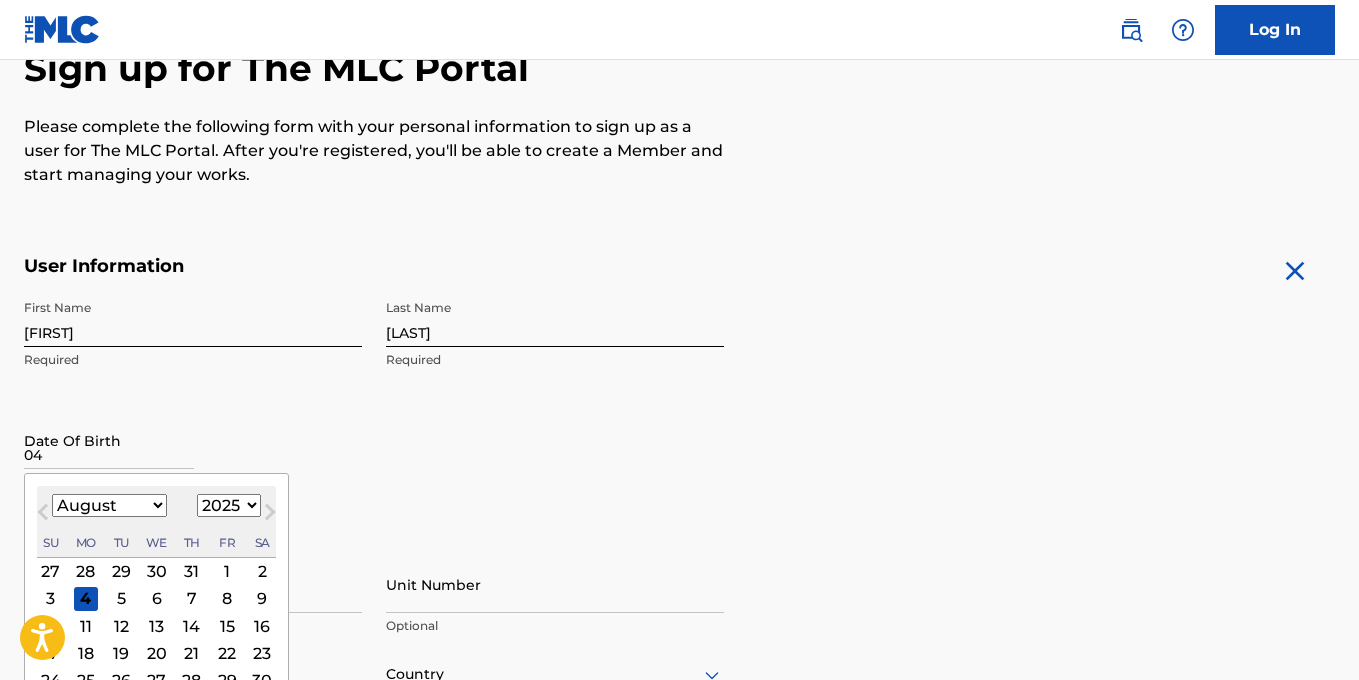 click on "January February March April May June July August September October November December" at bounding box center [109, 505] 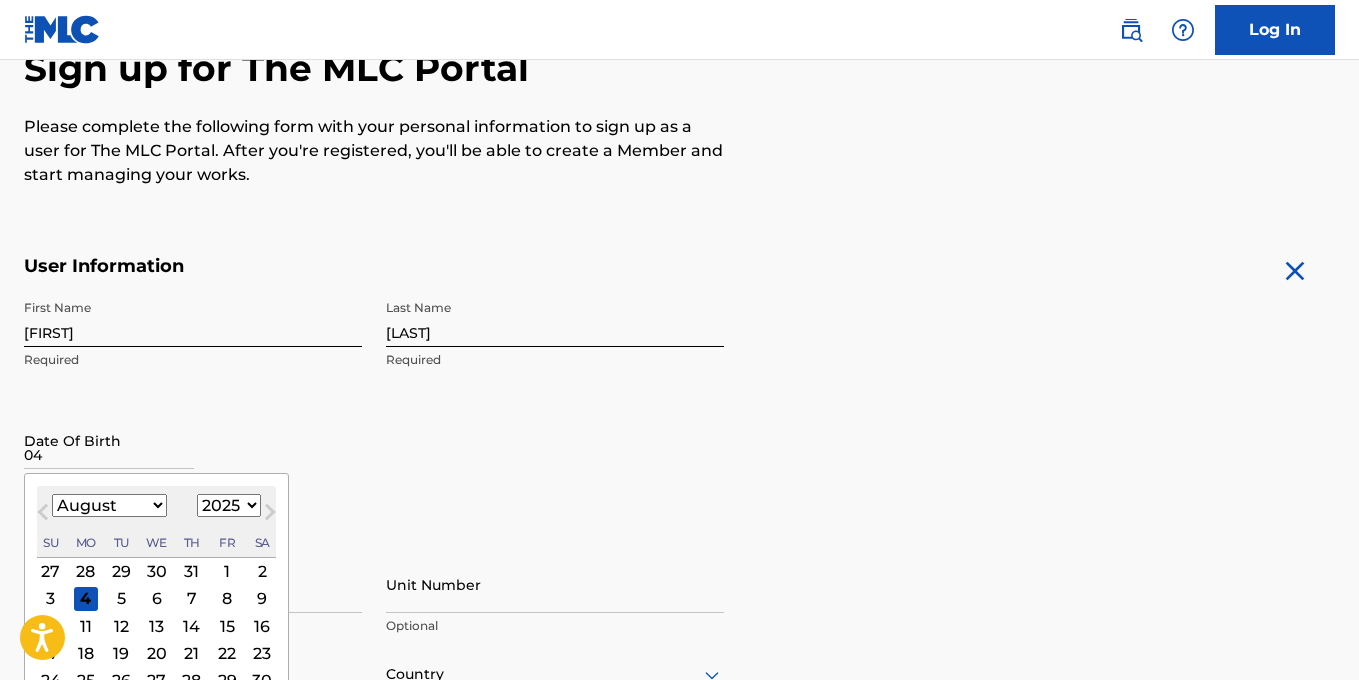 select on "3" 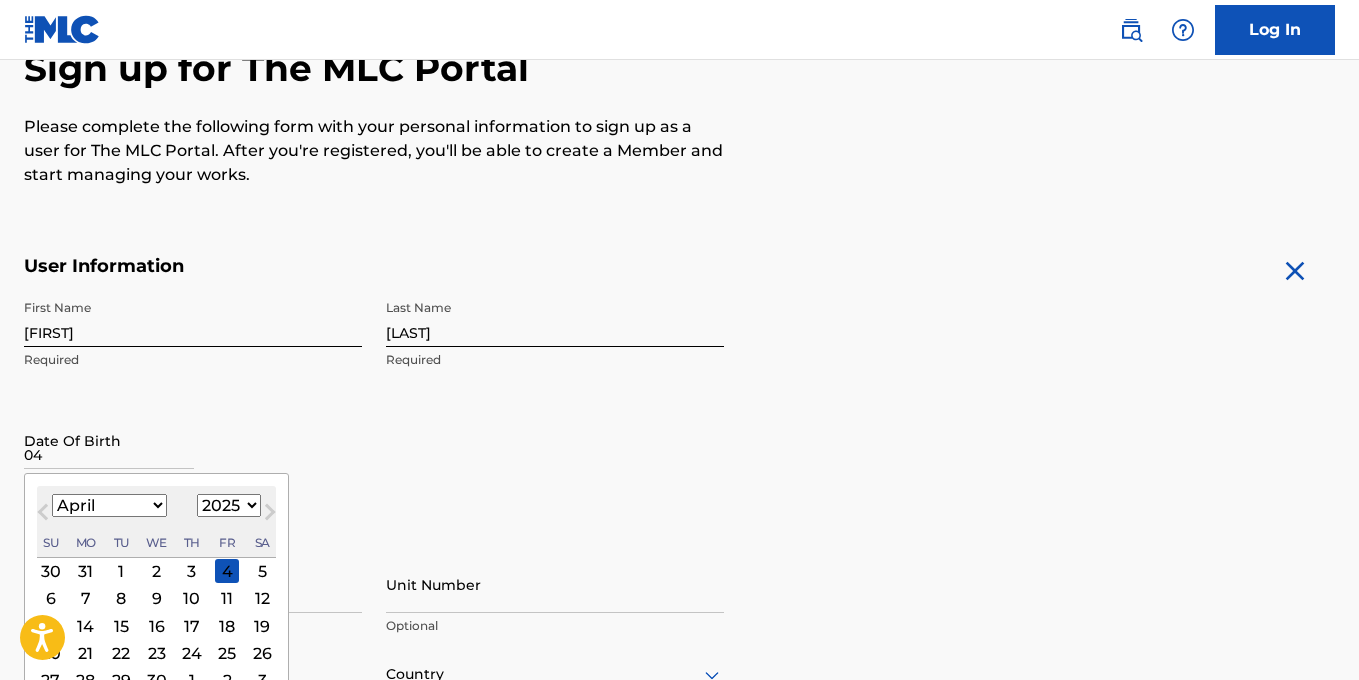 scroll, scrollTop: 210, scrollLeft: 0, axis: vertical 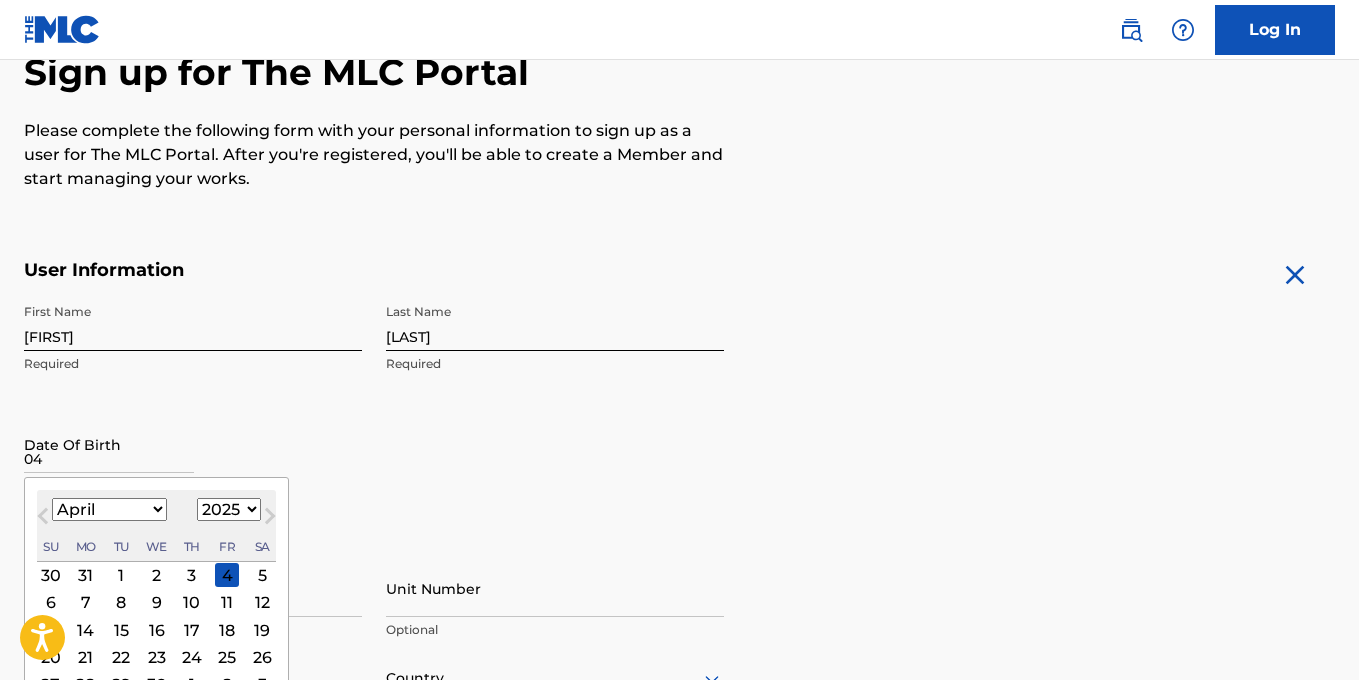click on "1899 1900 1901 1902 1903 1904 1905 1906 1907 1908 1909 1910 1911 1912 1913 1914 1915 1916 1917 1918 1919 1920 1921 1922 1923 1924 1925 1926 1927 1928 1929 1930 1931 1932 1933 1934 1935 1936 1937 1938 1939 1940 1941 1942 1943 1944 1945 1946 1947 1948 1949 1950 1951 1952 1953 1954 1955 1956 1957 1958 1959 1960 1961 1962 1963 1964 1965 1966 1967 1968 1969 1970 1971 1972 1973 1974 1975 1976 1977 1978 1979 1980 1981 1982 1983 1984 1985 1986 1987 1988 1989 1990 1991 1992 1993 1994 1995 1996 1997 1998 1999 2000 2001 2002 2003 2004 2005 2006 2007 2008 2009 2010 2011 2012 2013 2014 2015 2016 2017 2018 2019 2020 2021 2022 2023 2024 2025 2026 2027 2028 2029 2030 2031 2032 2033 2034 2035 2036 2037 2038 2039 2040 2041 2042 2043 2044 2045 2046 2047 2048 2049 2050 2051 2052 2053 2054 2055 2056 2057 2058 2059 2060 2061 2062 2063 2064 2065 2066 2067 2068 2069 2070 2071 2072 2073 2074 2075 2076 2077 2078 2079 2080 2081 2082 2083 2084 2085 2086 2087 2088 2089 2090 2091 2092 2093 2094 2095 2096 2097 2098 2099 2100" at bounding box center (229, 509) 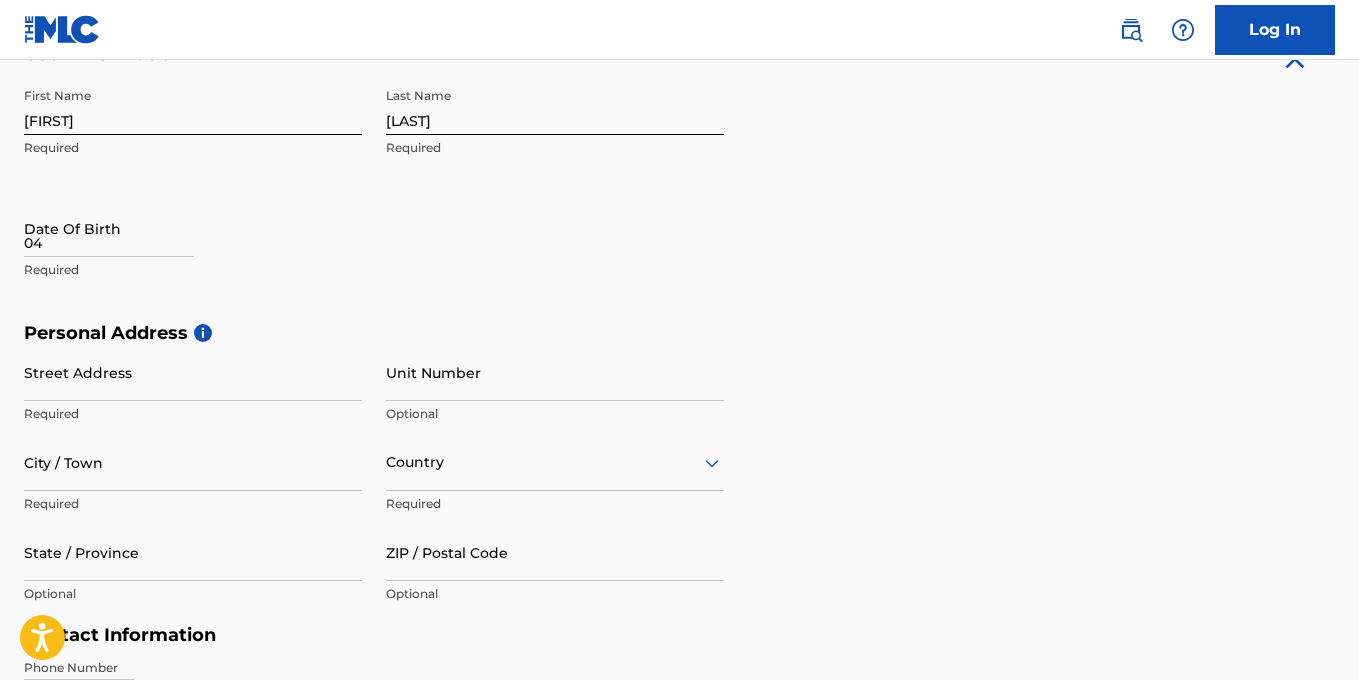 scroll, scrollTop: 428, scrollLeft: 0, axis: vertical 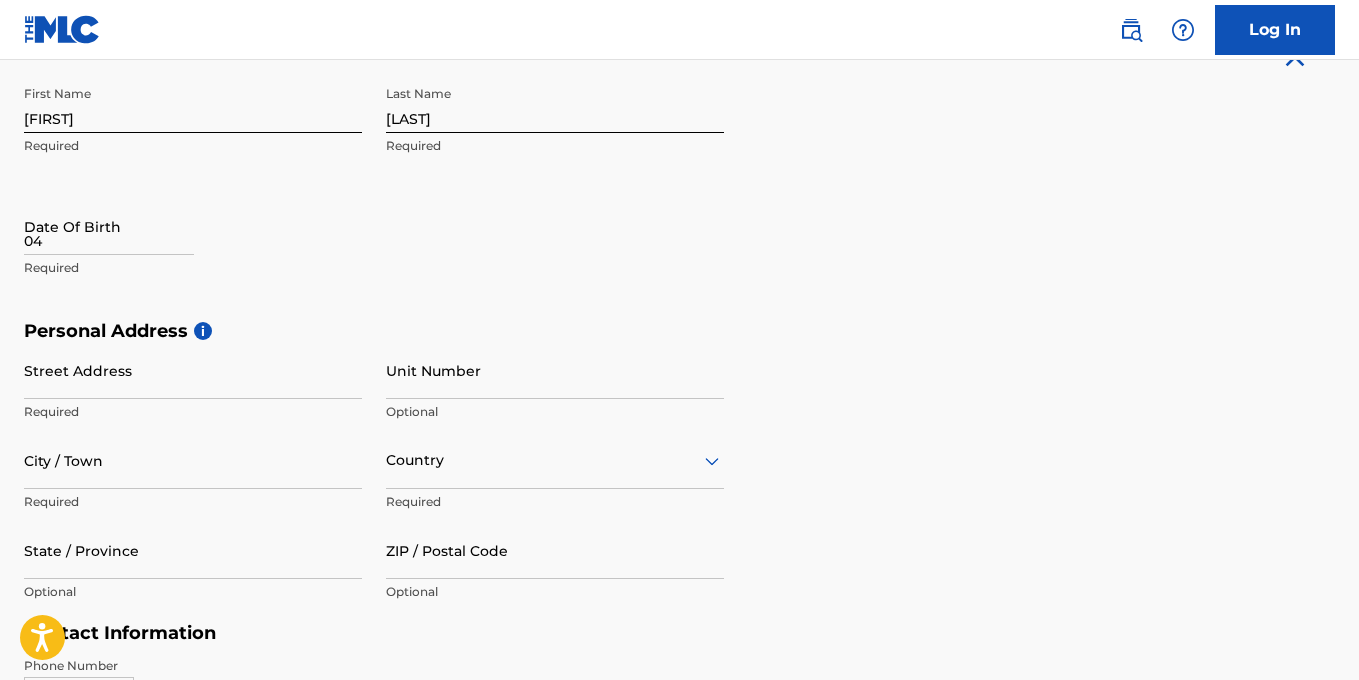 select on "7" 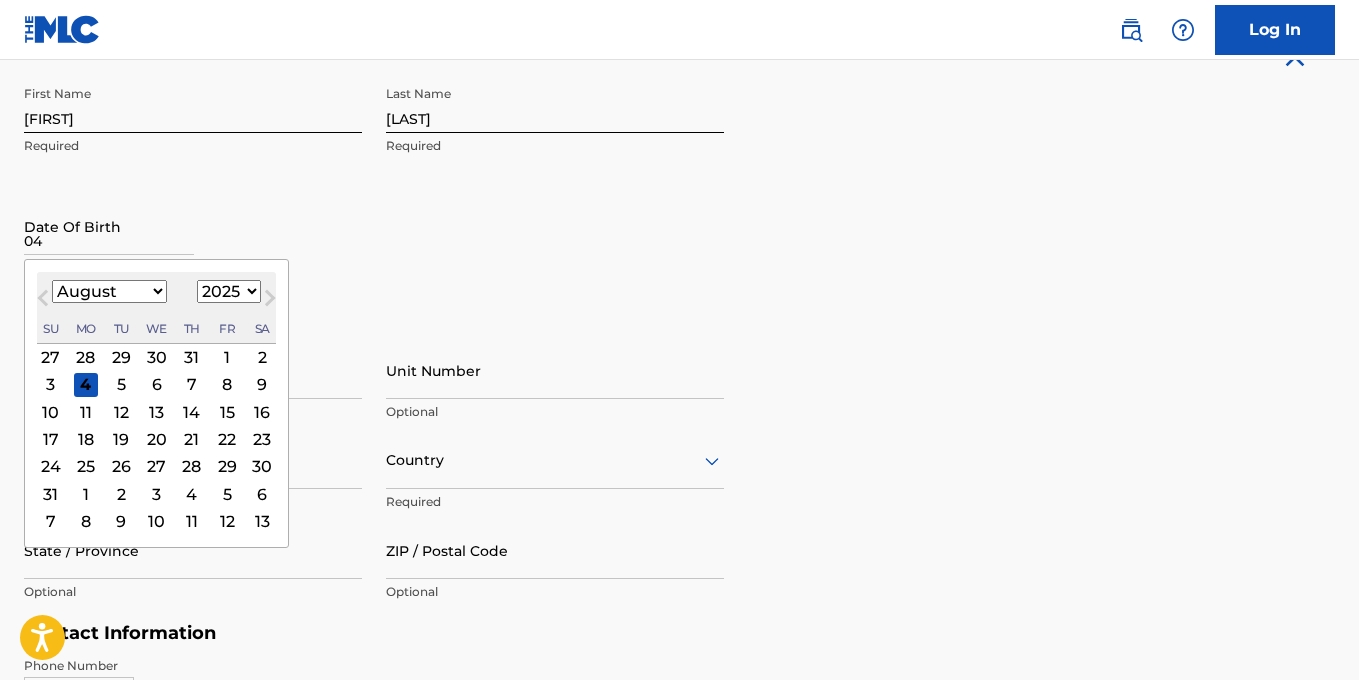 click on "04" at bounding box center [109, 226] 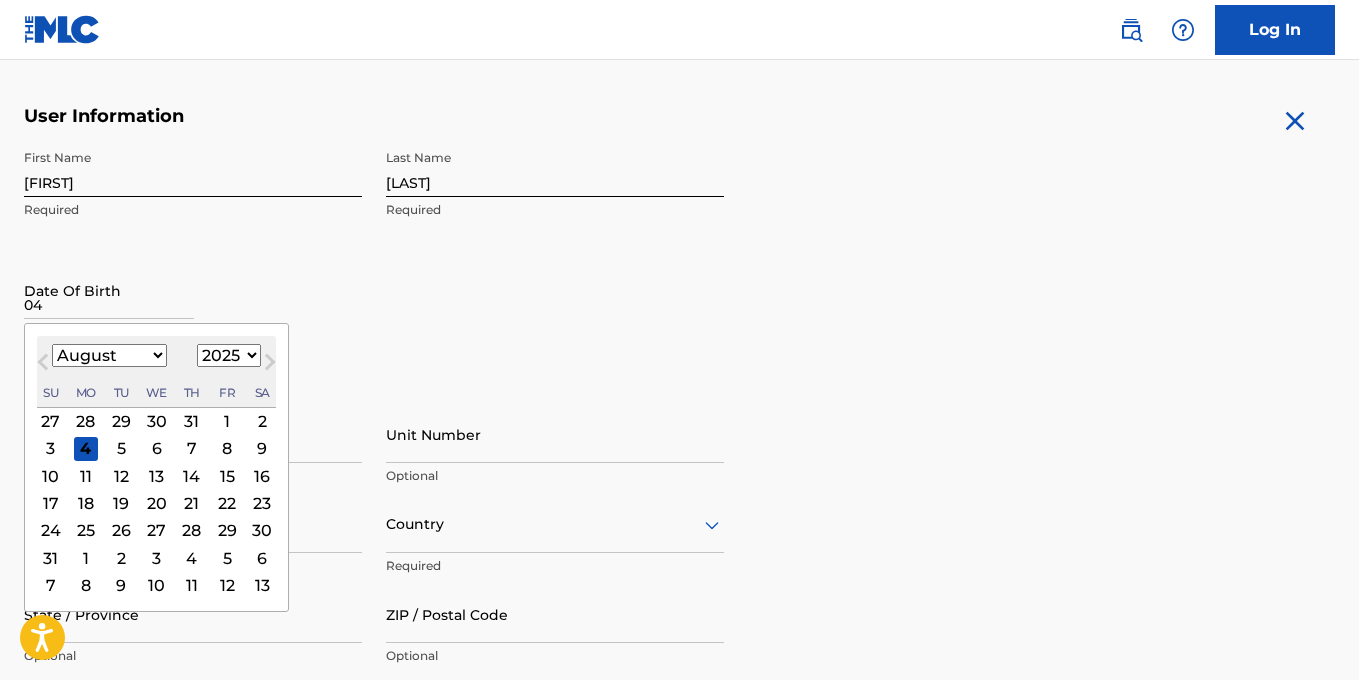 click on "Next Month" at bounding box center (270, 366) 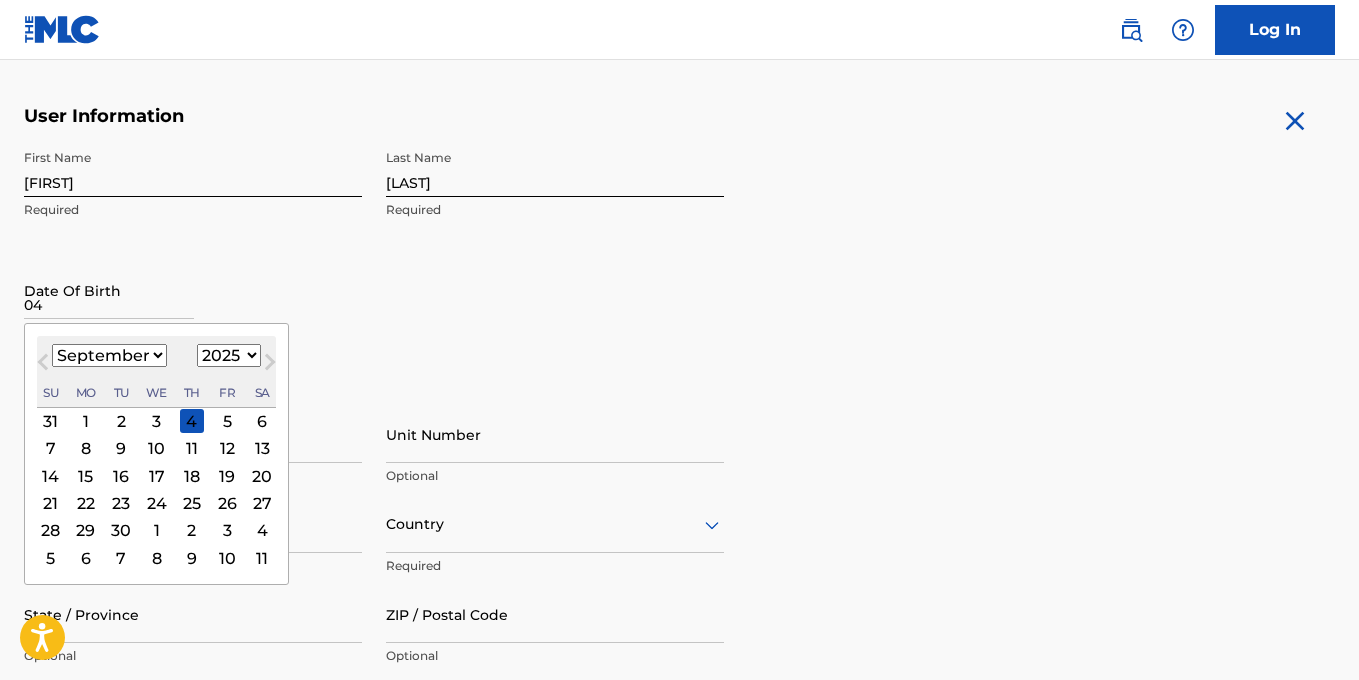 click on "1899 1900 1901 1902 1903 1904 1905 1906 1907 1908 1909 1910 1911 1912 1913 1914 1915 1916 1917 1918 1919 1920 1921 1922 1923 1924 1925 1926 1927 1928 1929 1930 1931 1932 1933 1934 1935 1936 1937 1938 1939 1940 1941 1942 1943 1944 1945 1946 1947 1948 1949 1950 1951 1952 1953 1954 1955 1956 1957 1958 1959 1960 1961 1962 1963 1964 1965 1966 1967 1968 1969 1970 1971 1972 1973 1974 1975 1976 1977 1978 1979 1980 1981 1982 1983 1984 1985 1986 1987 1988 1989 1990 1991 1992 1993 1994 1995 1996 1997 1998 1999 2000 2001 2002 2003 2004 2005 2006 2007 2008 2009 2010 2011 2012 2013 2014 2015 2016 2017 2018 2019 2020 2021 2022 2023 2024 2025 2026 2027 2028 2029 2030 2031 2032 2033 2034 2035 2036 2037 2038 2039 2040 2041 2042 2043 2044 2045 2046 2047 2048 2049 2050 2051 2052 2053 2054 2055 2056 2057 2058 2059 2060 2061 2062 2063 2064 2065 2066 2067 2068 2069 2070 2071 2072 2073 2074 2075 2076 2077 2078 2079 2080 2081 2082 2083 2084 2085 2086 2087 2088 2089 2090 2091 2092 2093 2094 2095 2096 2097 2098 2099 2100" at bounding box center (229, 355) 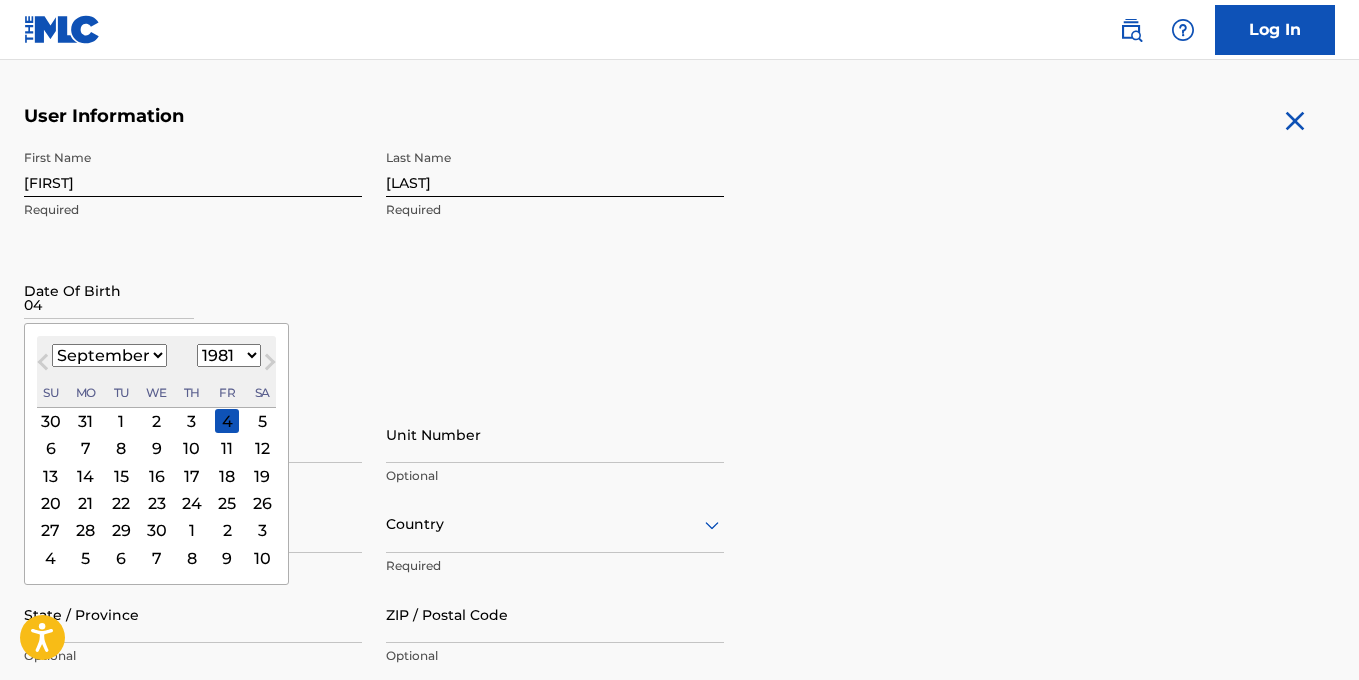 click on "January February March April May June July August September October November December" at bounding box center (109, 355) 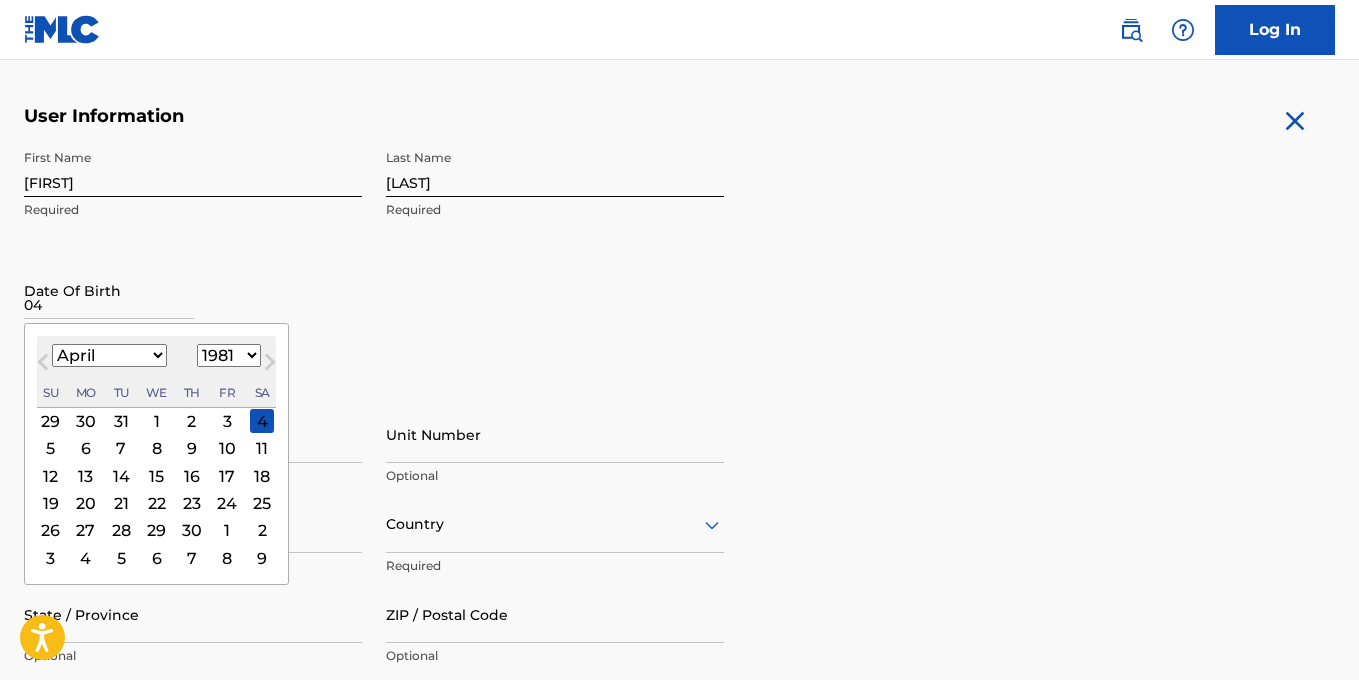 click on "27" at bounding box center (86, 531) 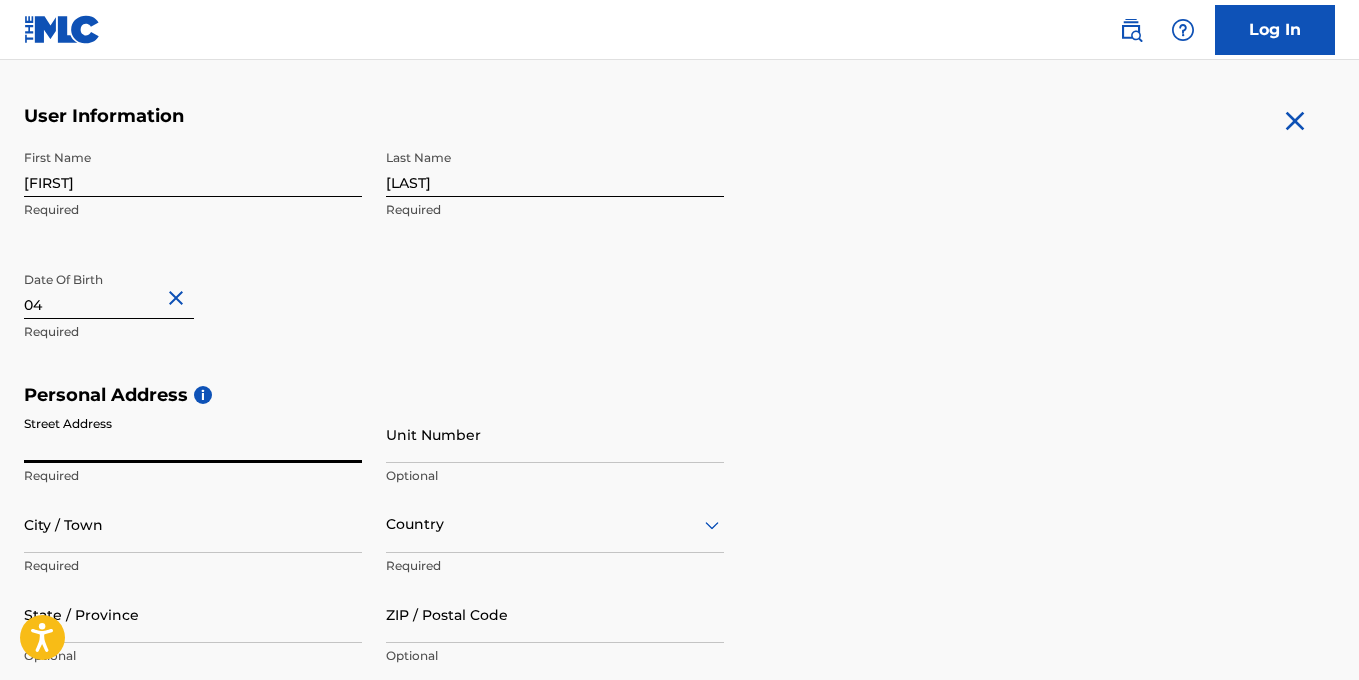 click on "Street Address" at bounding box center [193, 434] 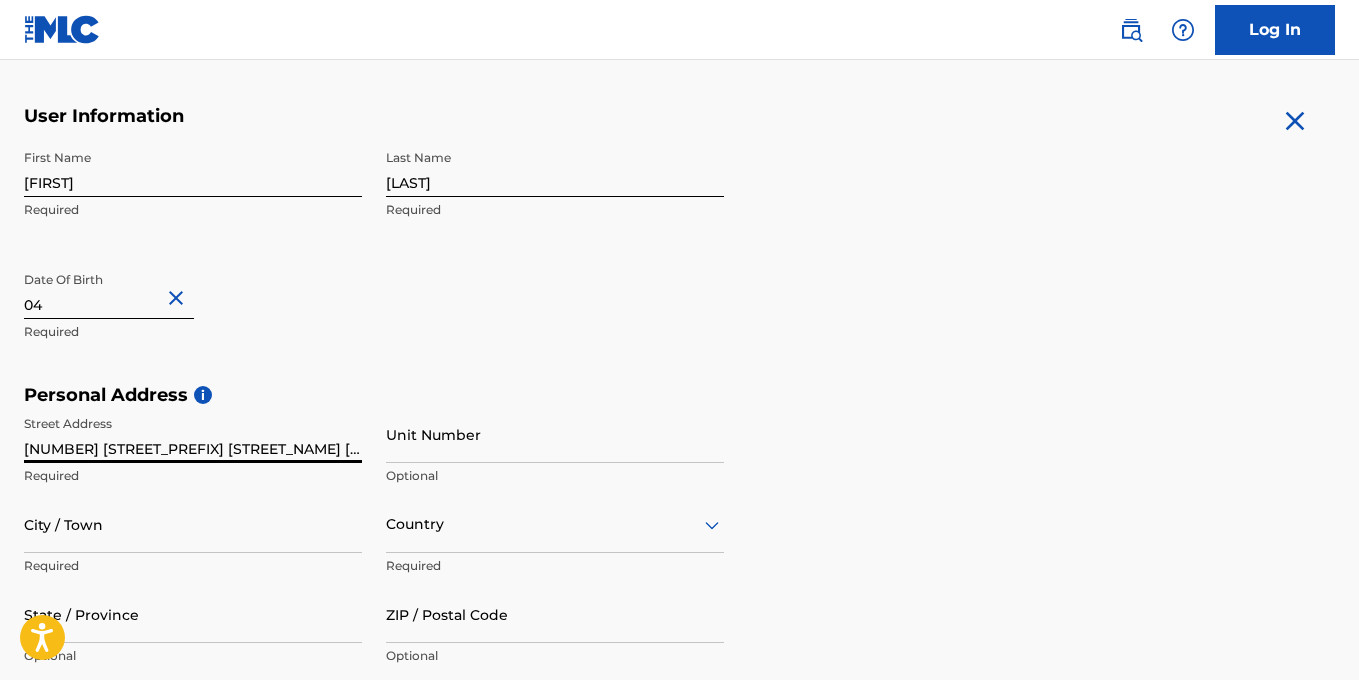 type on "[NUMBER] [STREET_PREFIX] [STREET_NAME] [NUMBER]" 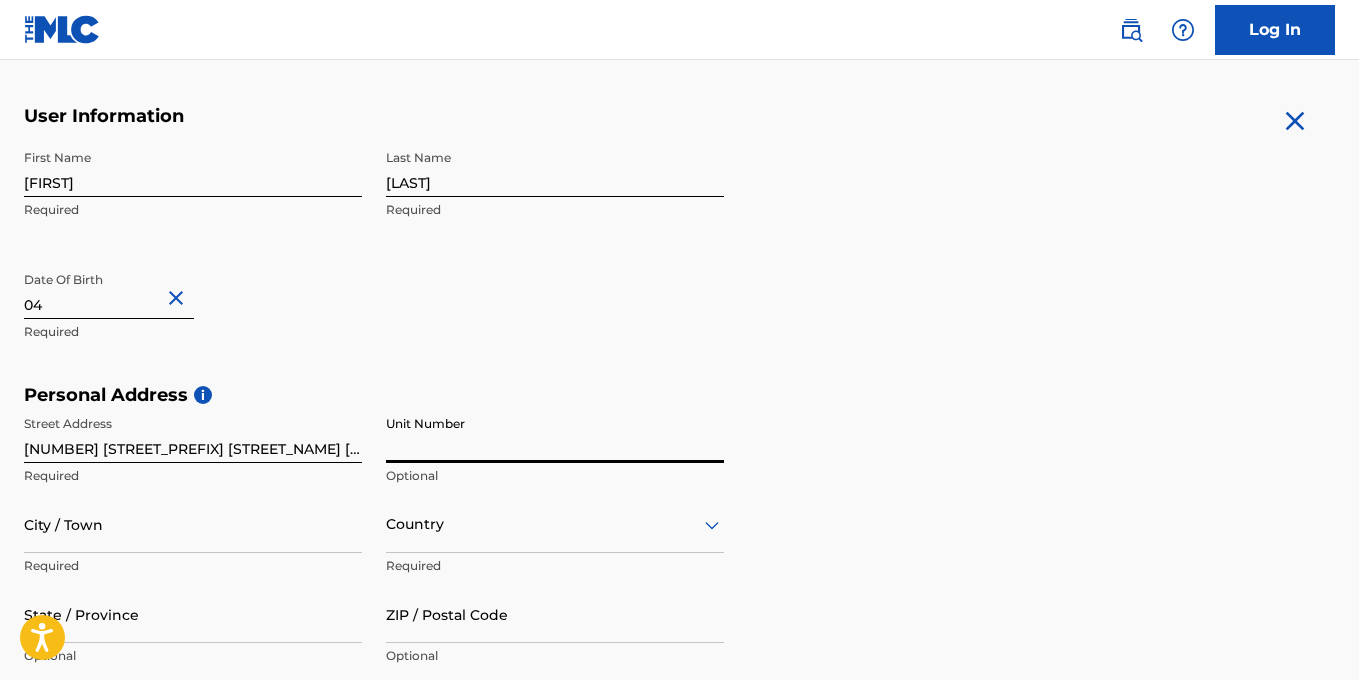 click on "Unit Number" at bounding box center [555, 434] 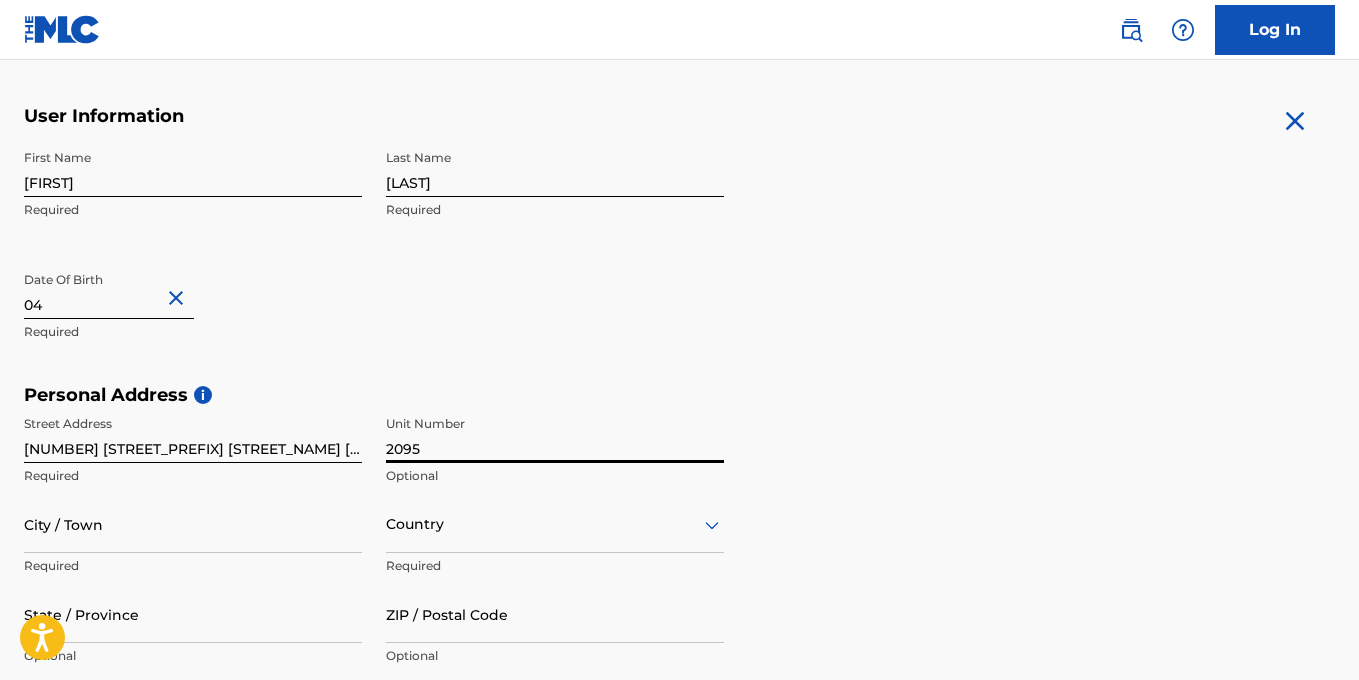 type on "2095" 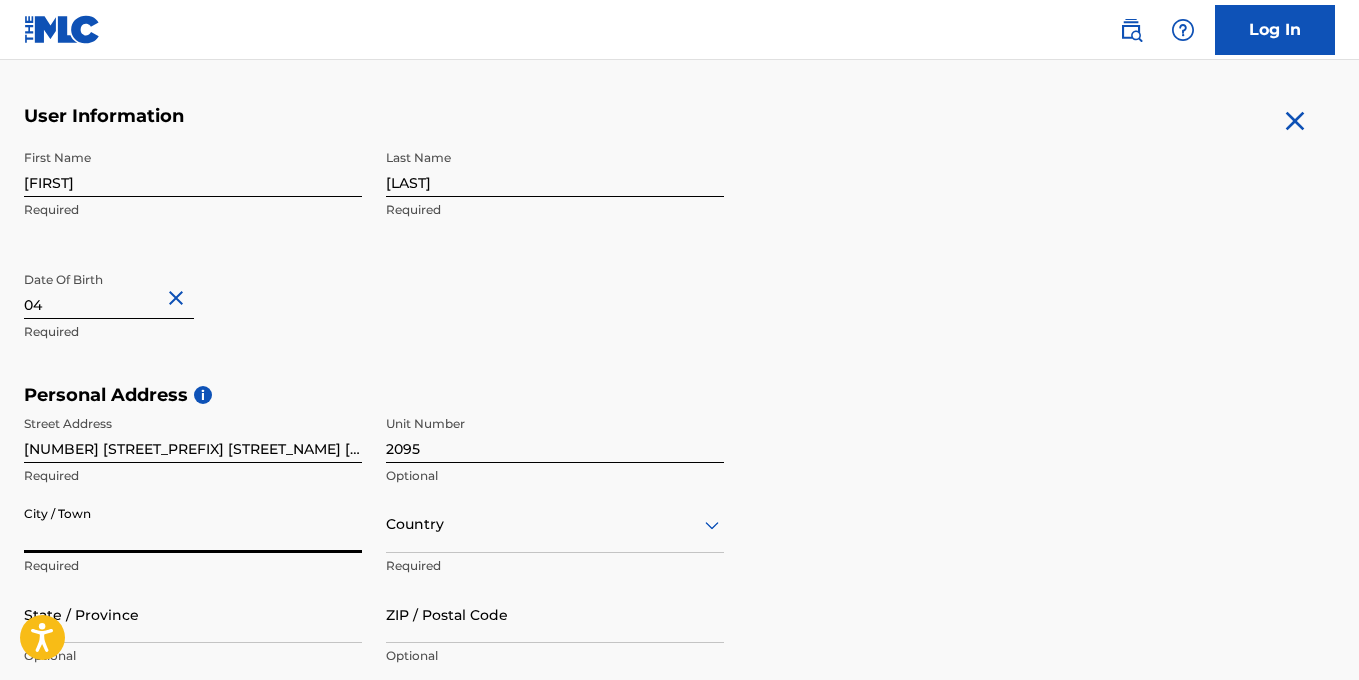 click on "City / Town" at bounding box center [193, 524] 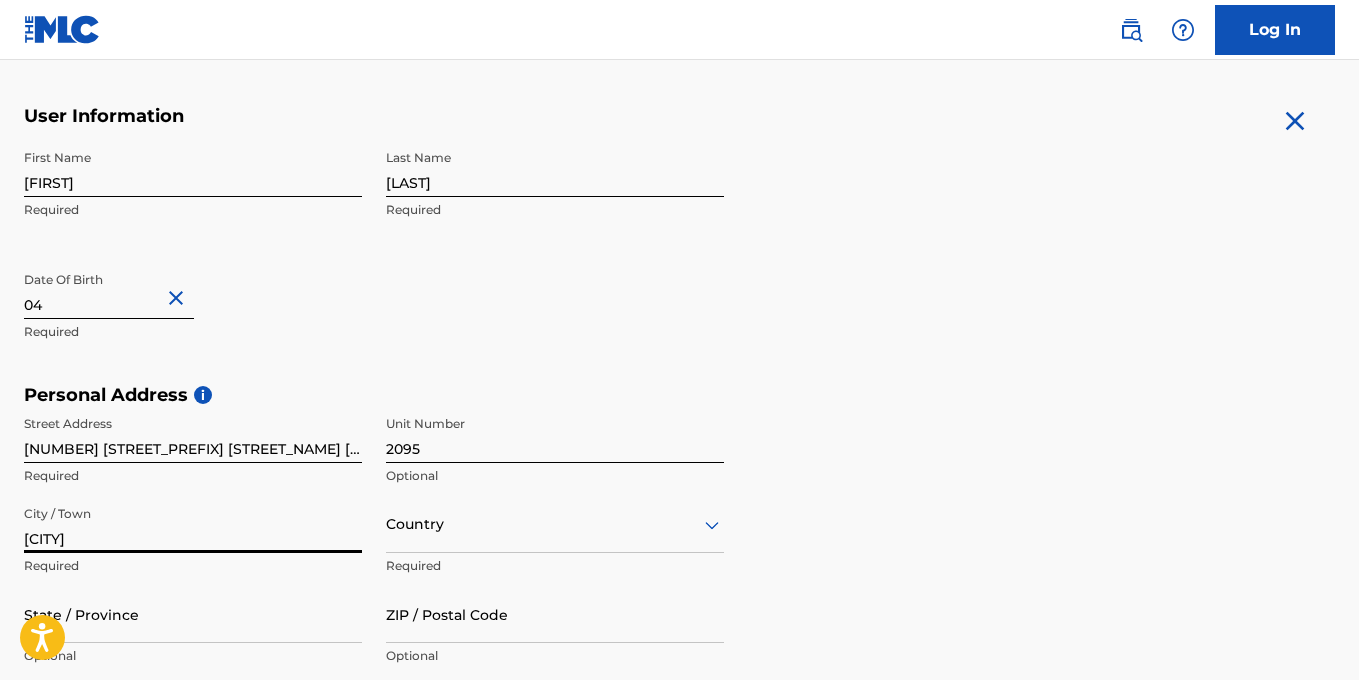 type on "[CITY]" 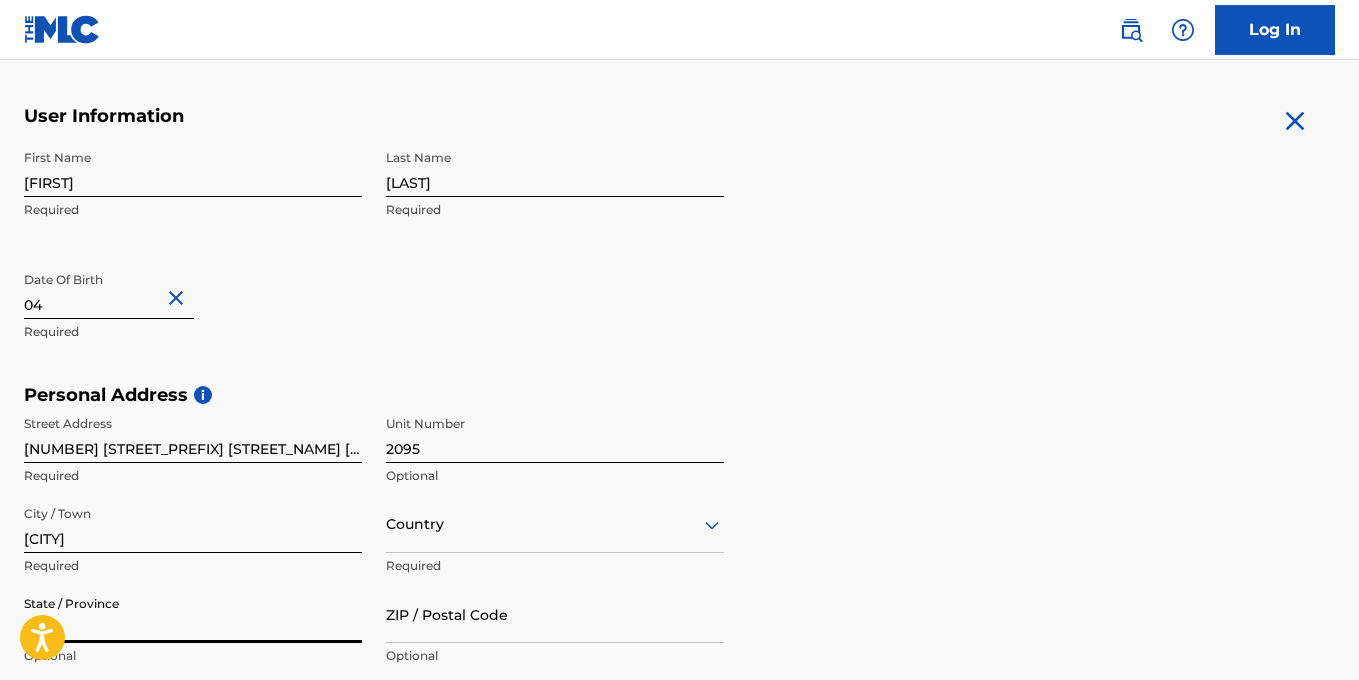 click on "State / Province" at bounding box center (193, 614) 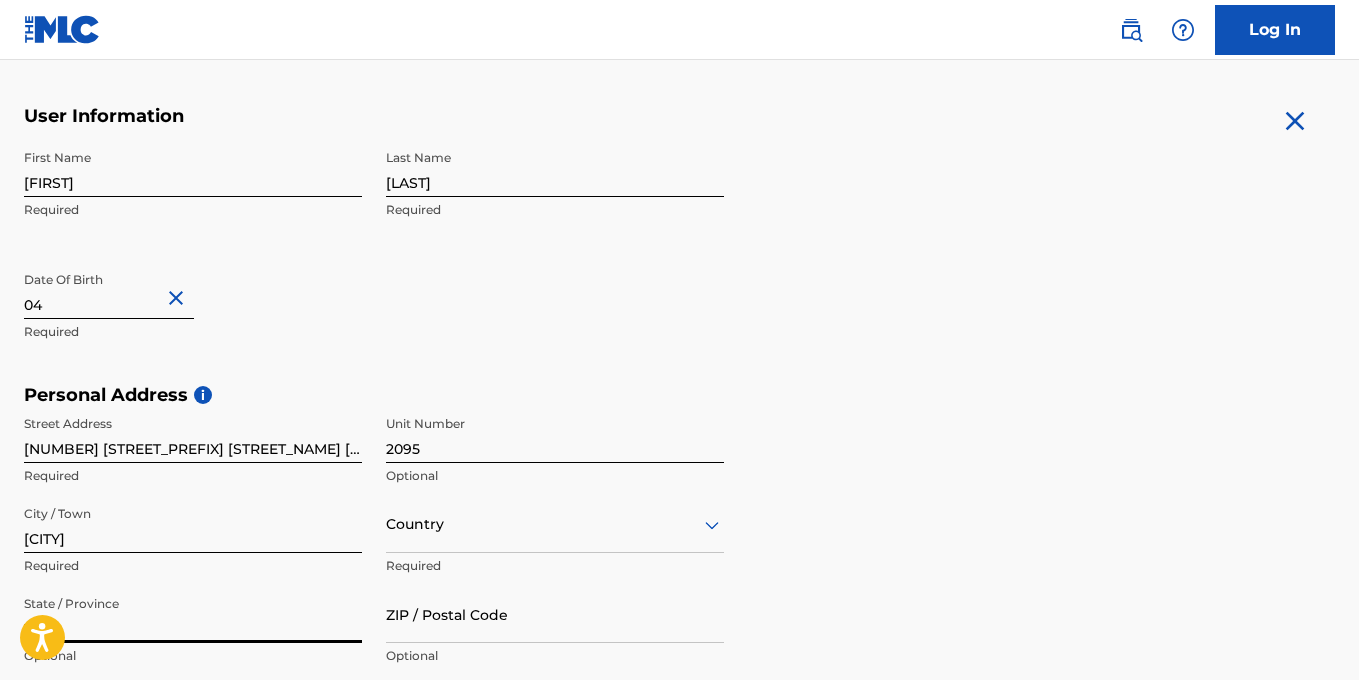 drag, startPoint x: 1365, startPoint y: 306, endPoint x: 1344, endPoint y: 368, distance: 65.459915 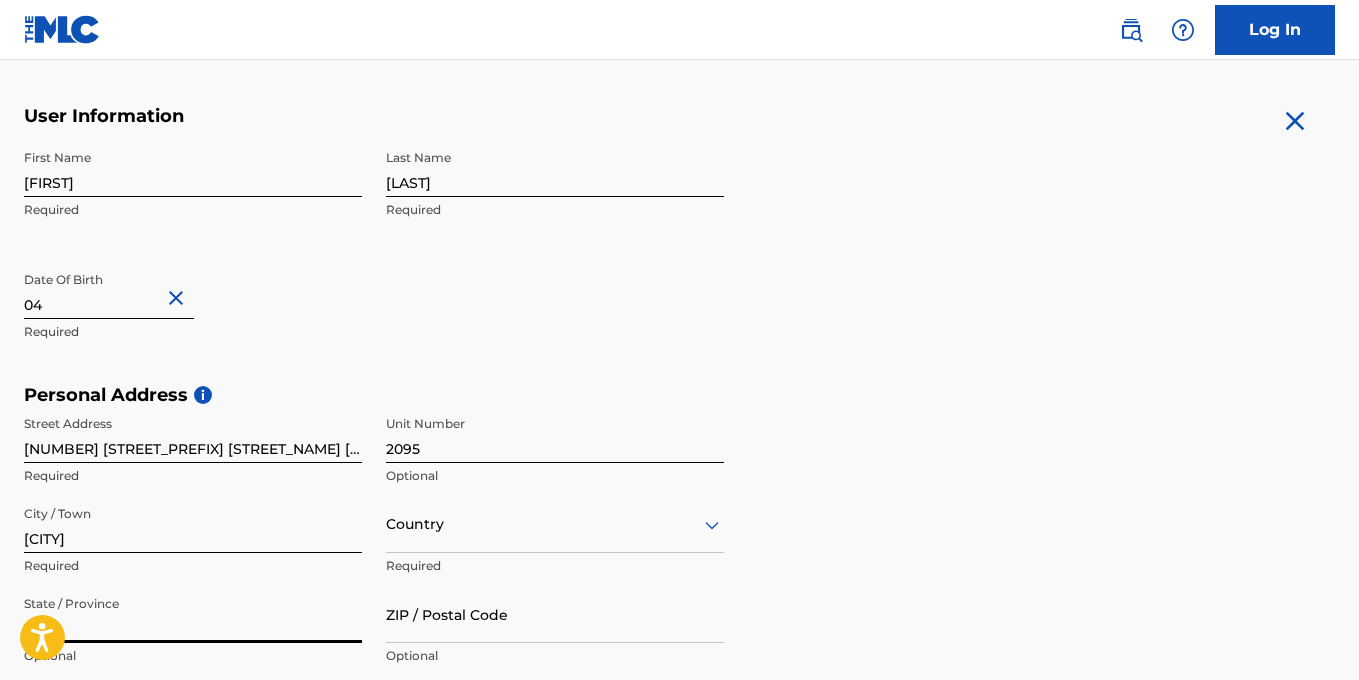 type on "T" 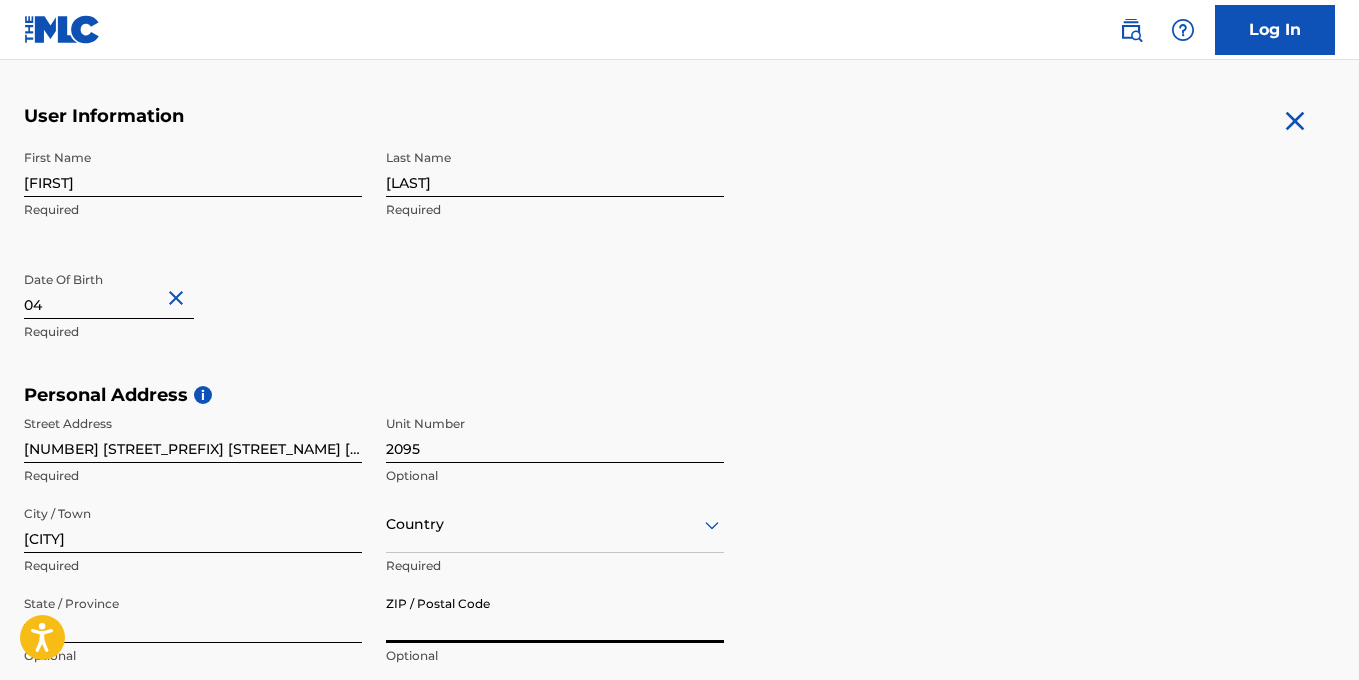 click on "ZIP / Postal Code" at bounding box center [555, 614] 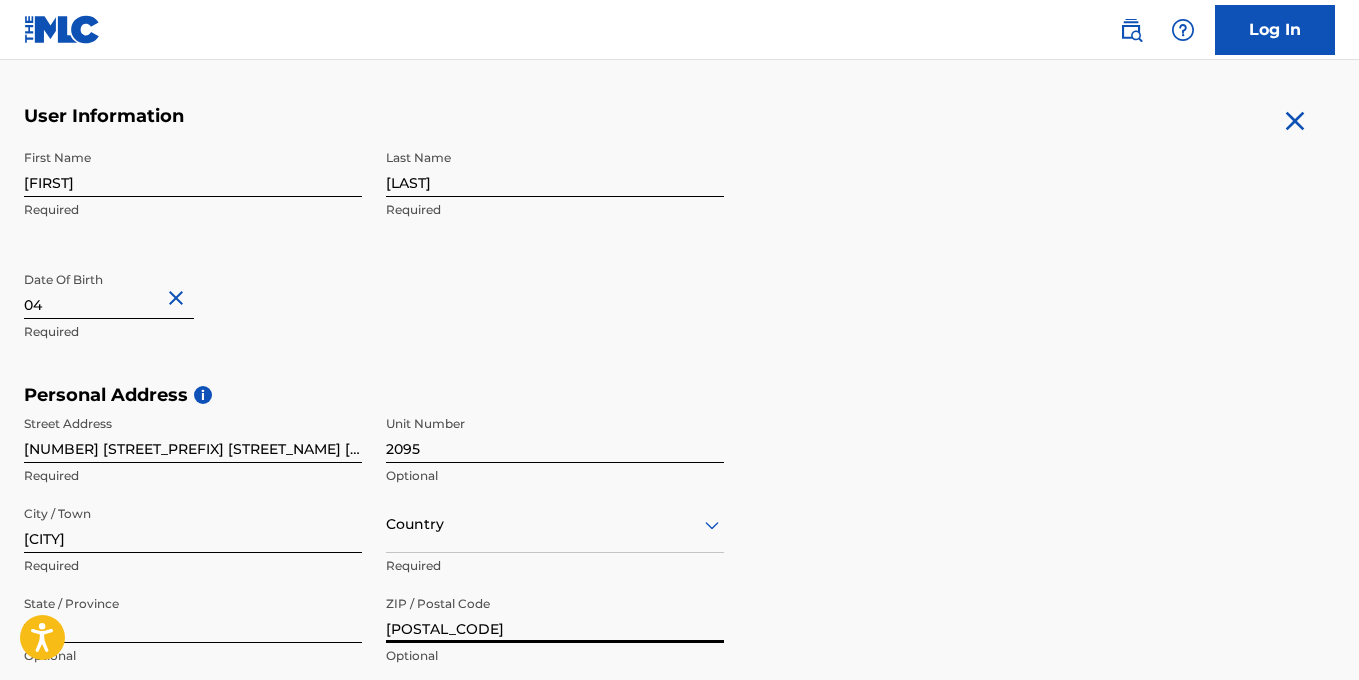 type on "[POSTAL_CODE]" 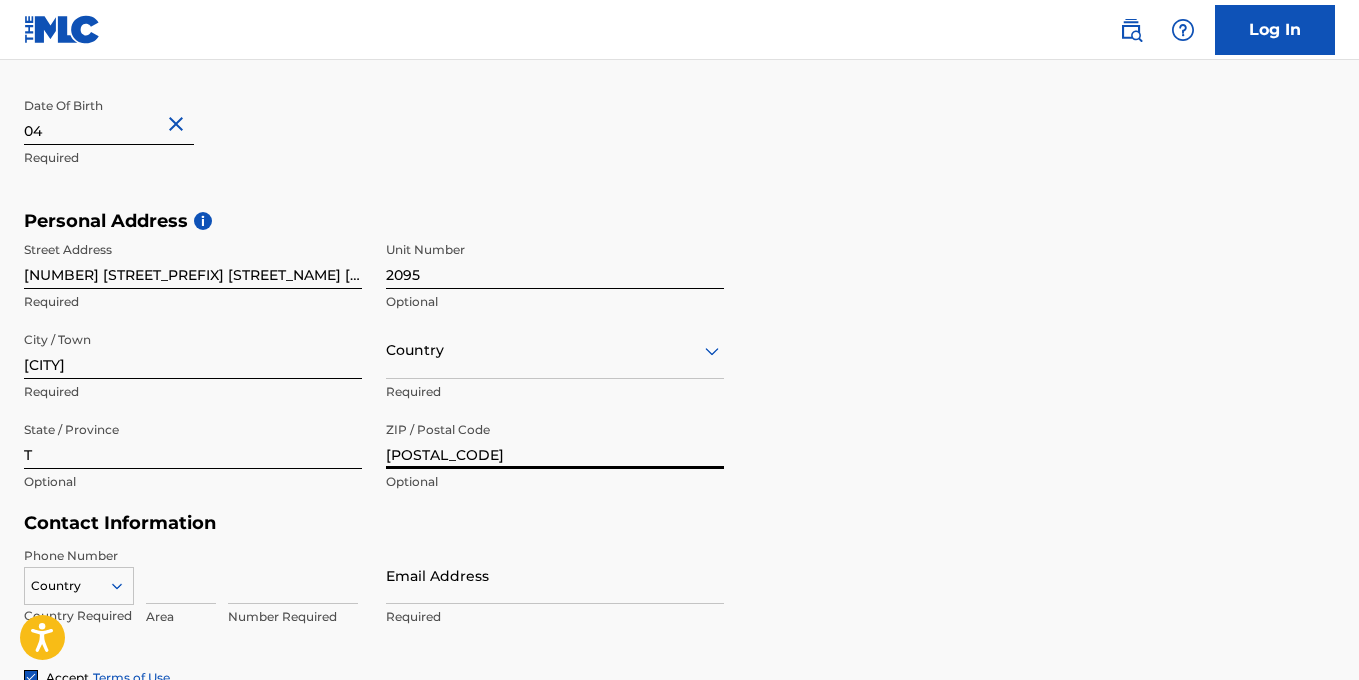 click on "Country" at bounding box center (555, 350) 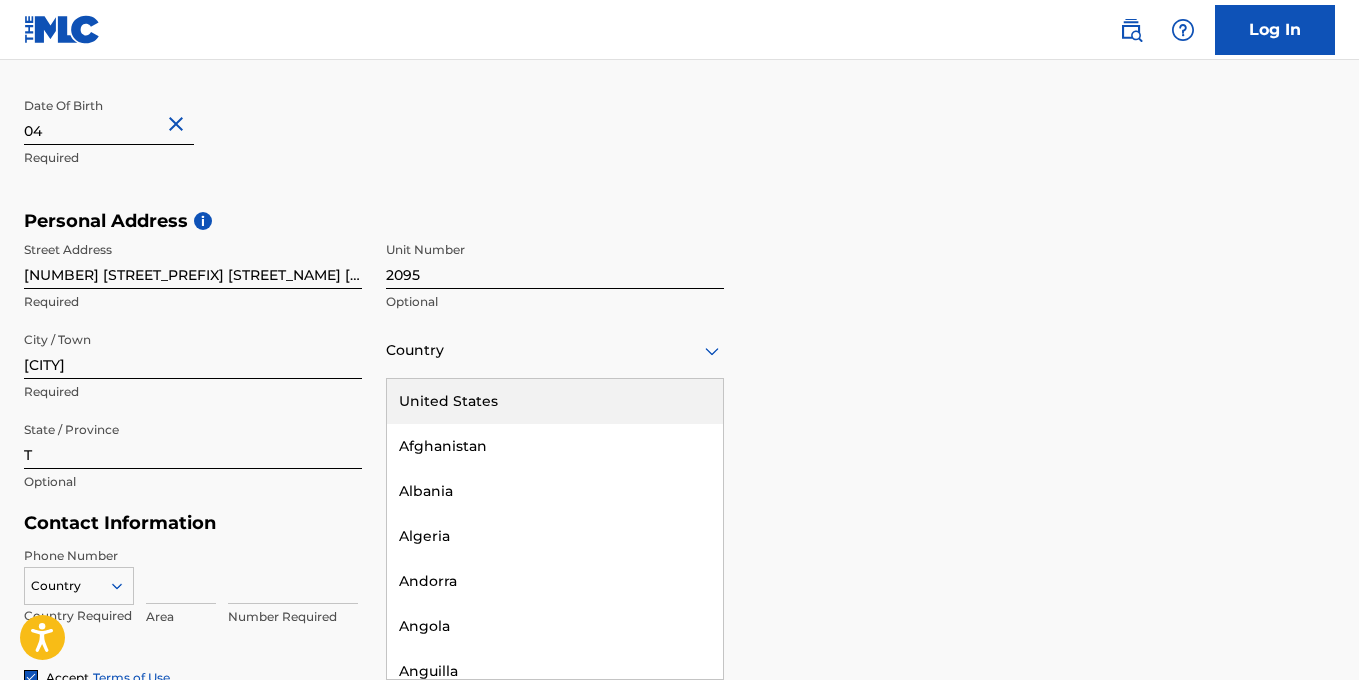 click on "United States" at bounding box center (555, 401) 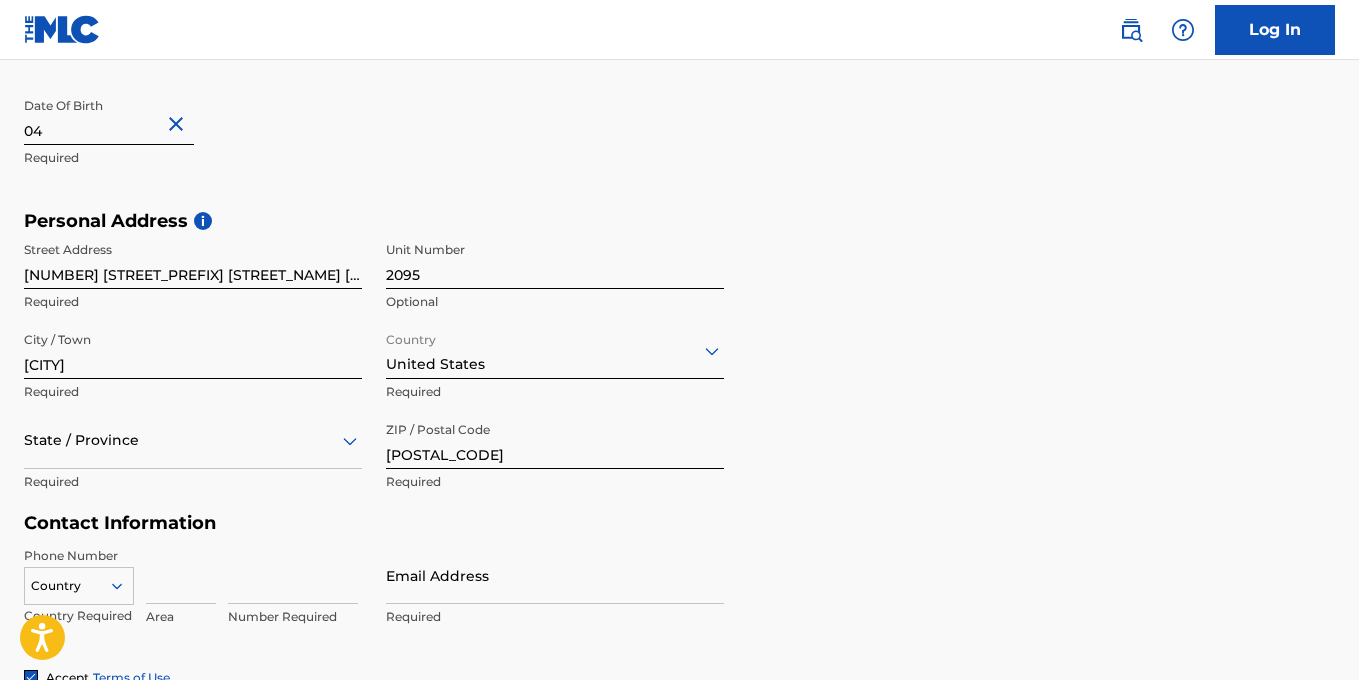 scroll, scrollTop: 628, scrollLeft: 0, axis: vertical 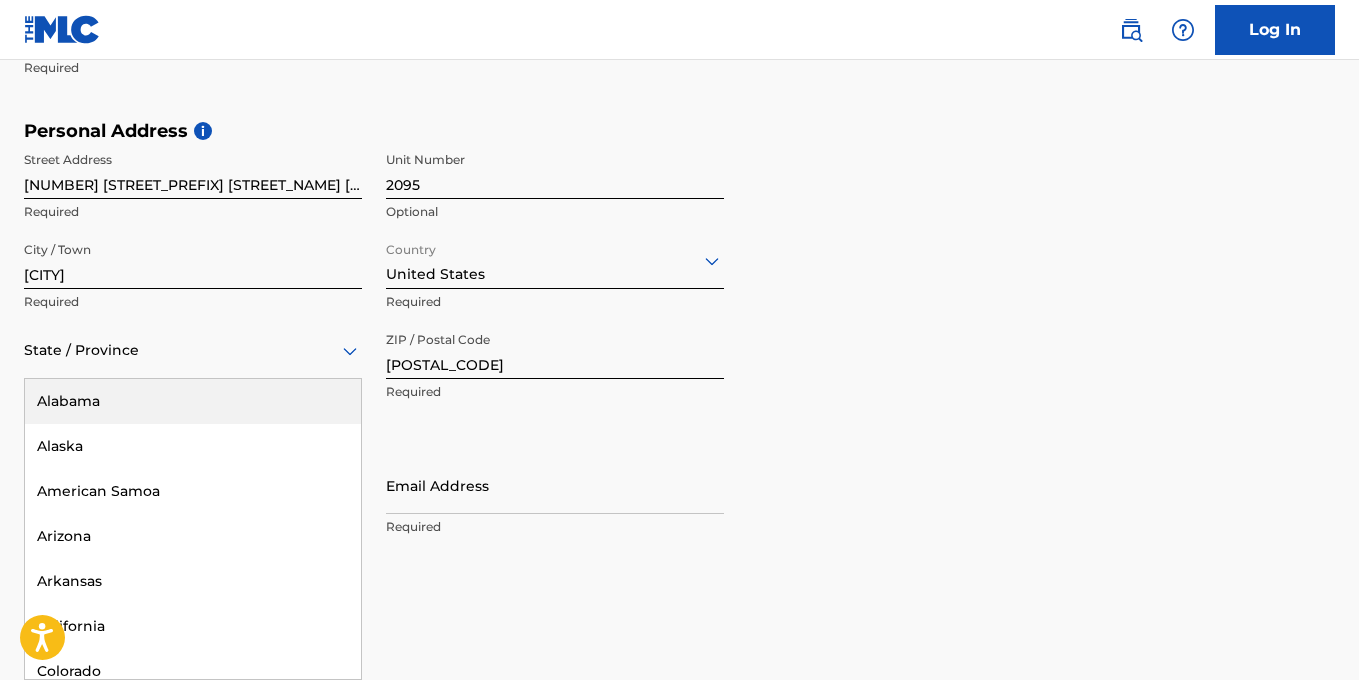 click on "Alabama, 1 of 57. 57 results available. Use Up and Down to choose options, press Enter to select the currently focused option, press Escape to exit the menu, press Tab to select the option and exit the menu. State / Province Alabama Alaska American Samoa Arizona Arkansas California Colorado Connecticut Delaware District of Columbia Florida Georgia Guam Hawaii Idaho Illinois Indiana Iowa Kansas Kentucky Louisiana Maine Maryland Massachusetts Michigan Minnesota Mississippi Missouri Montana Nebraska Nevada New Hampshire New Jersey New Mexico New York North Carolina North Dakota Northern Mariana Islands Ohio Oklahoma Oregon Pennsylvania Puerto Rico Puerto Rico Rhode Island South Carolina South Dakota Tennessee Texas Utah Vermont Virgin Islands, U.S. Virginia Washington West Virginia Wisconsin Wyoming" at bounding box center (193, 350) 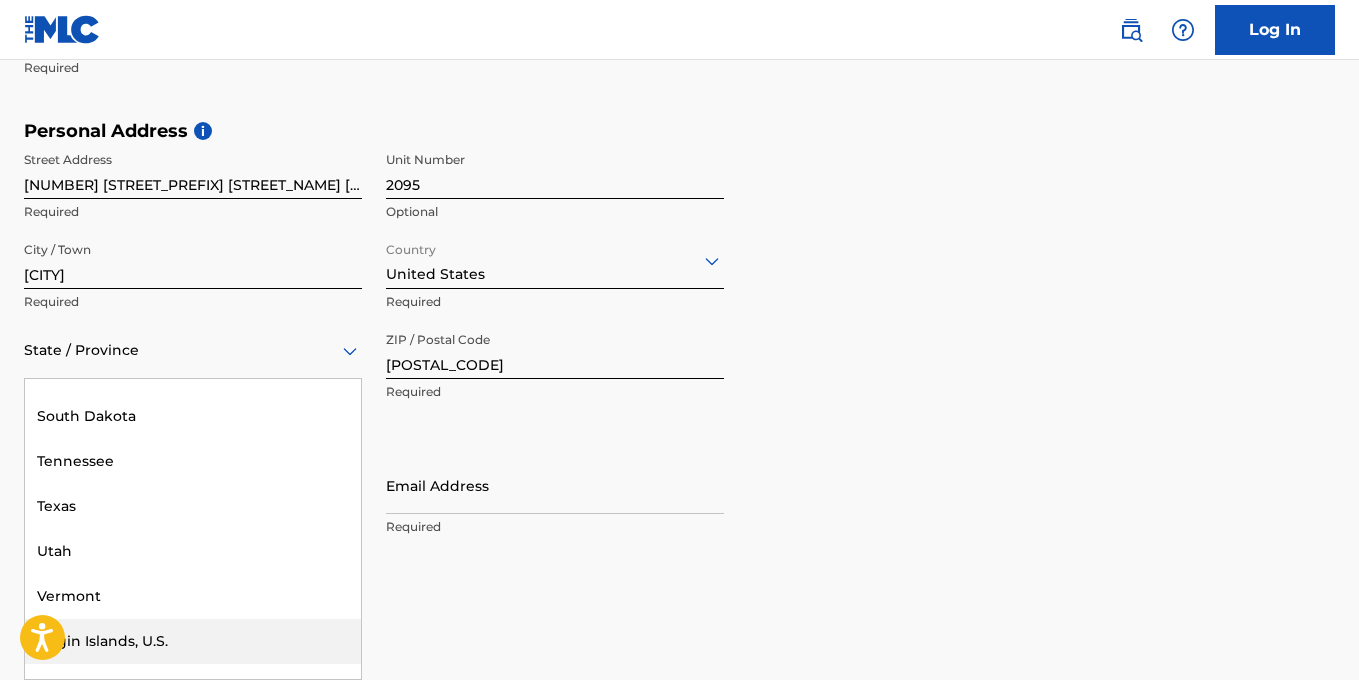 scroll, scrollTop: 2145, scrollLeft: 0, axis: vertical 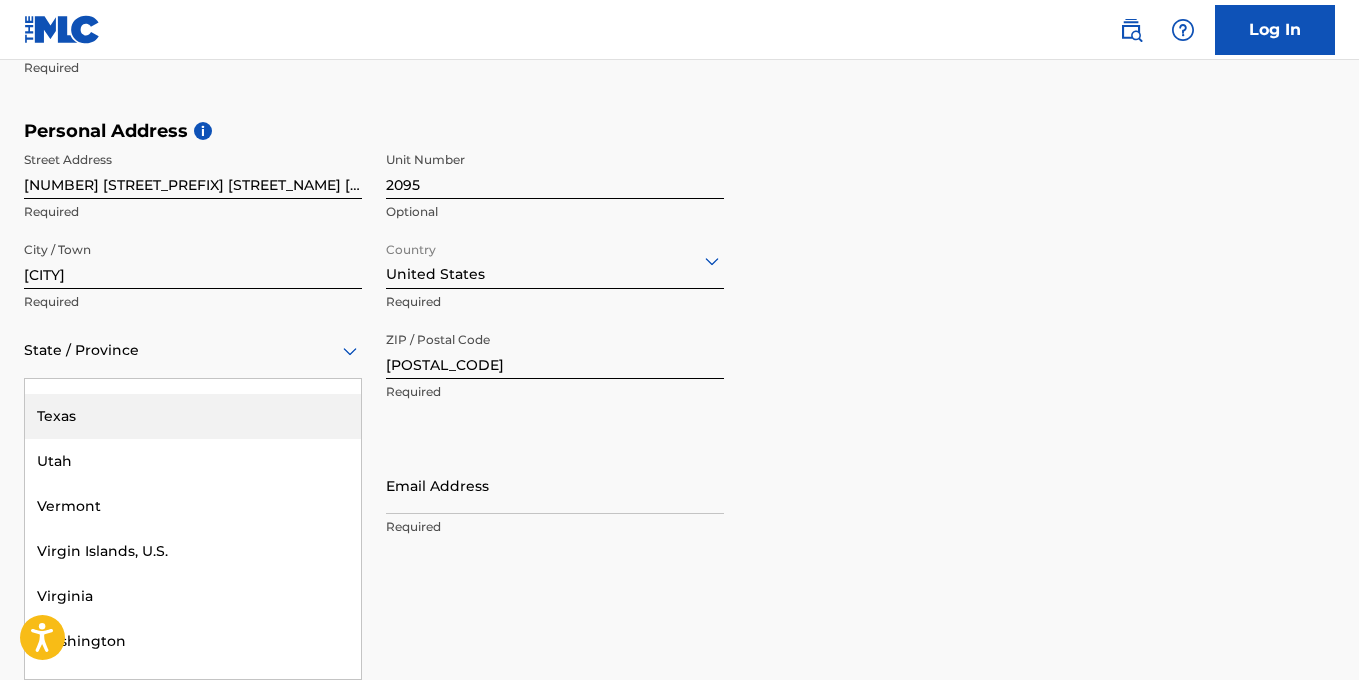 click on "Texas" at bounding box center (193, 416) 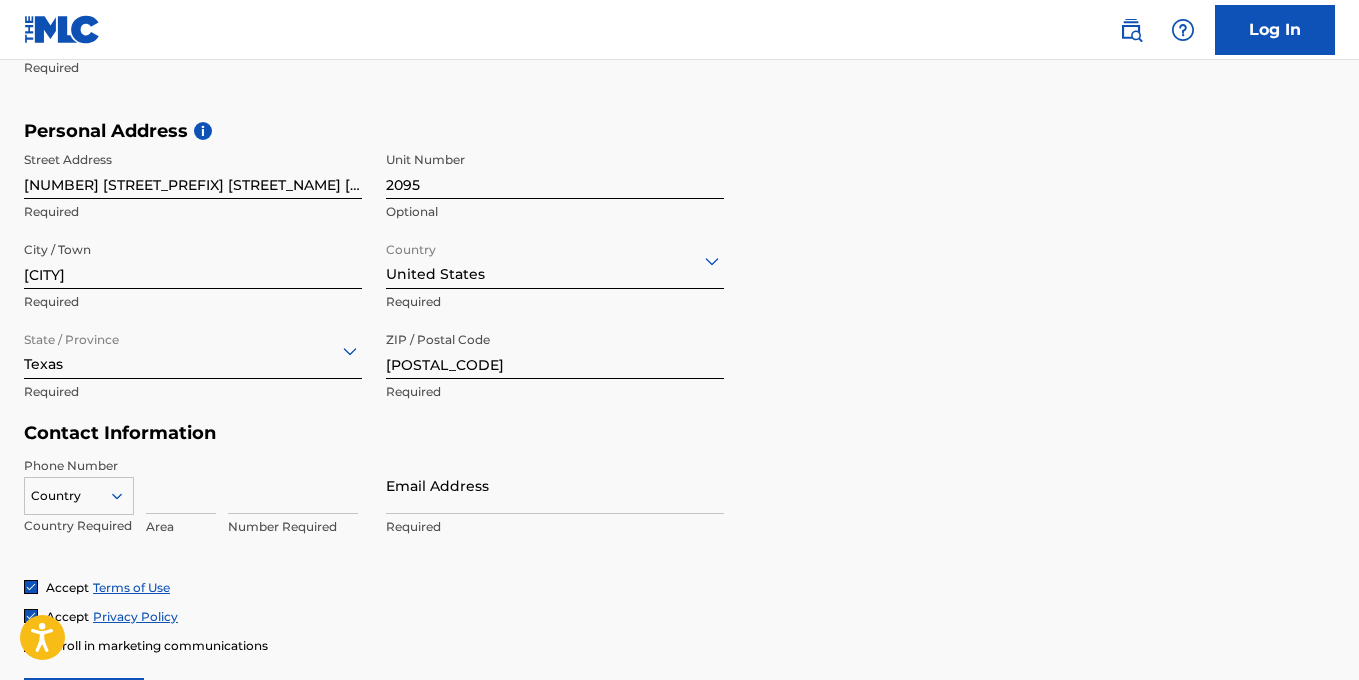 click on "Email Address" at bounding box center (555, 485) 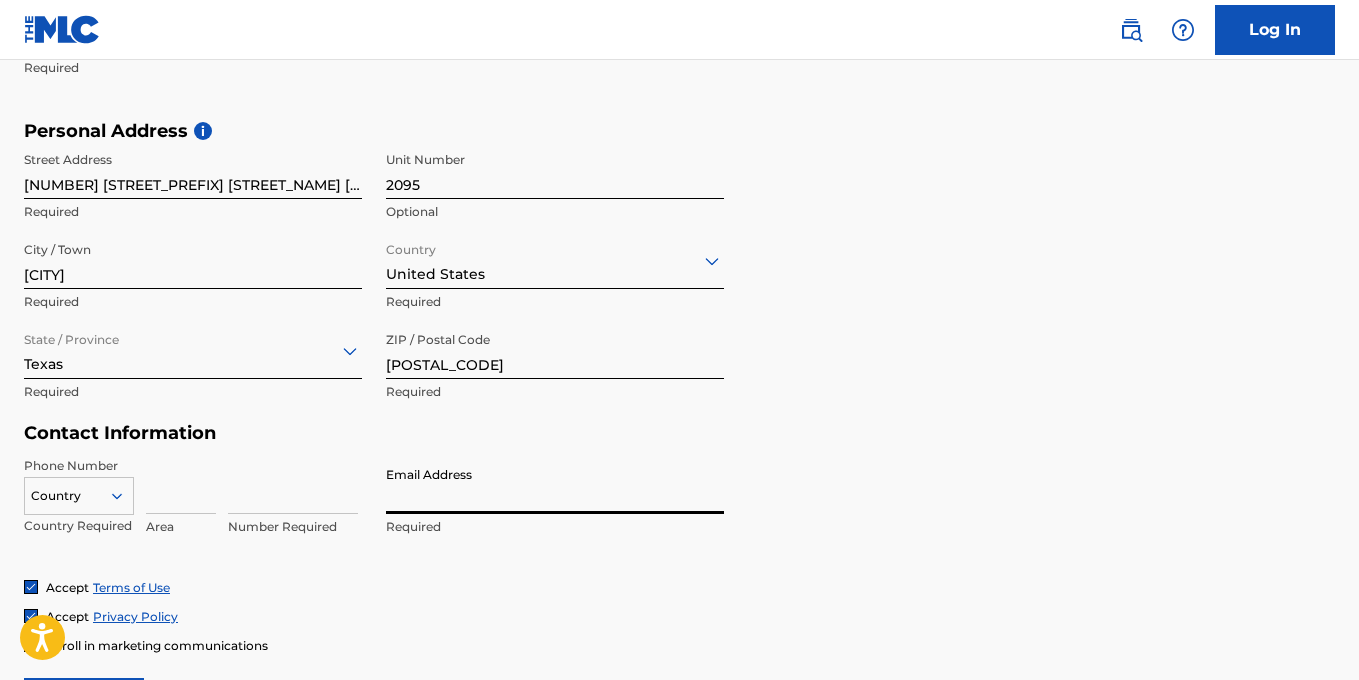 type on "[EMAIL]" 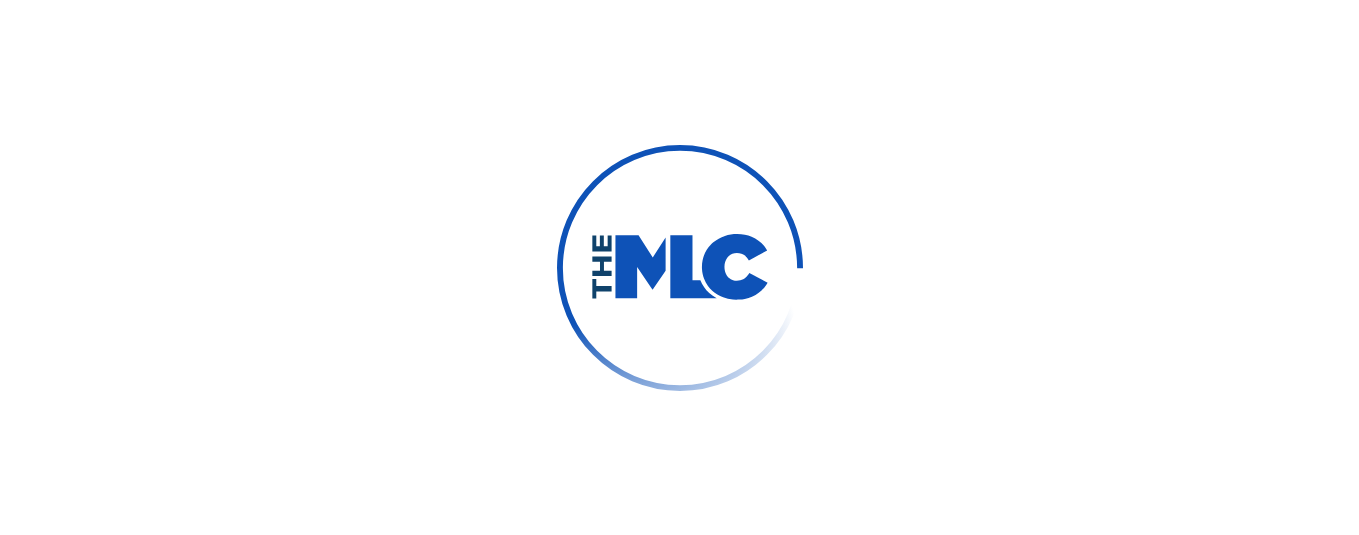 scroll, scrollTop: 0, scrollLeft: 0, axis: both 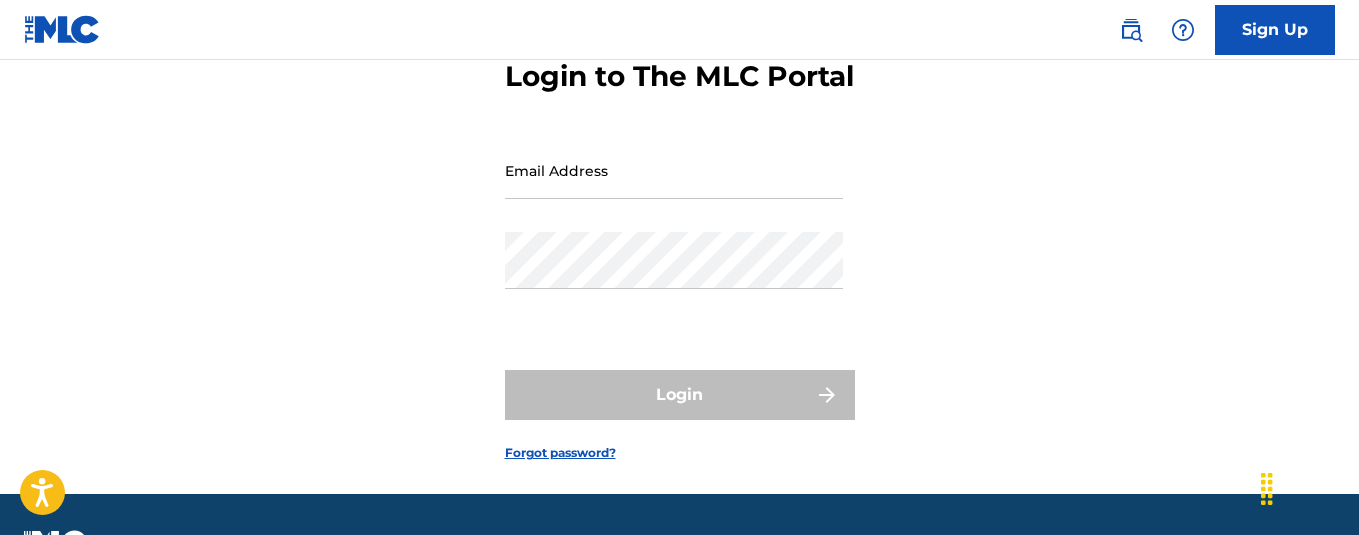 click on "Forgot password?" at bounding box center (560, 453) 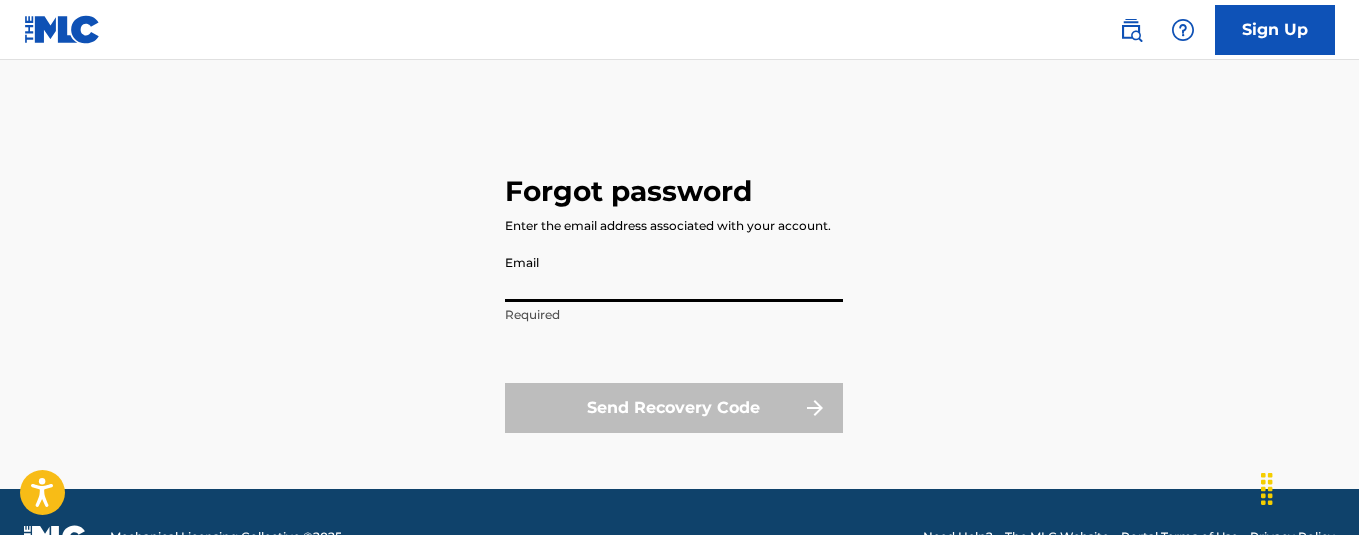 click on "Email" at bounding box center [674, 273] 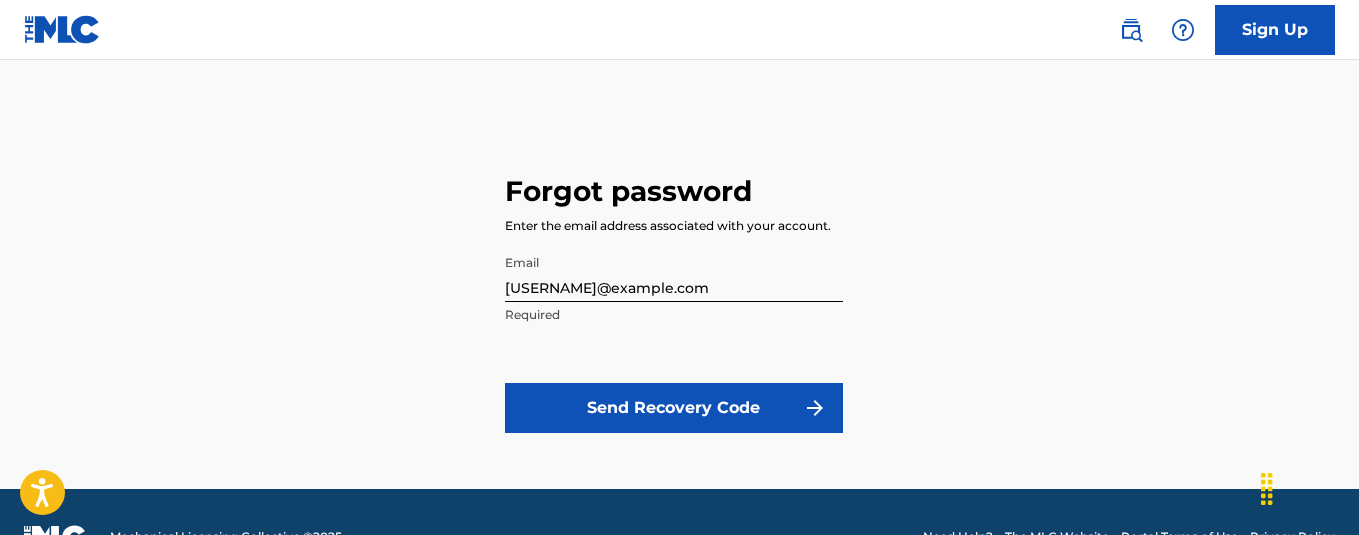 click on "Send Recovery Code" at bounding box center [674, 408] 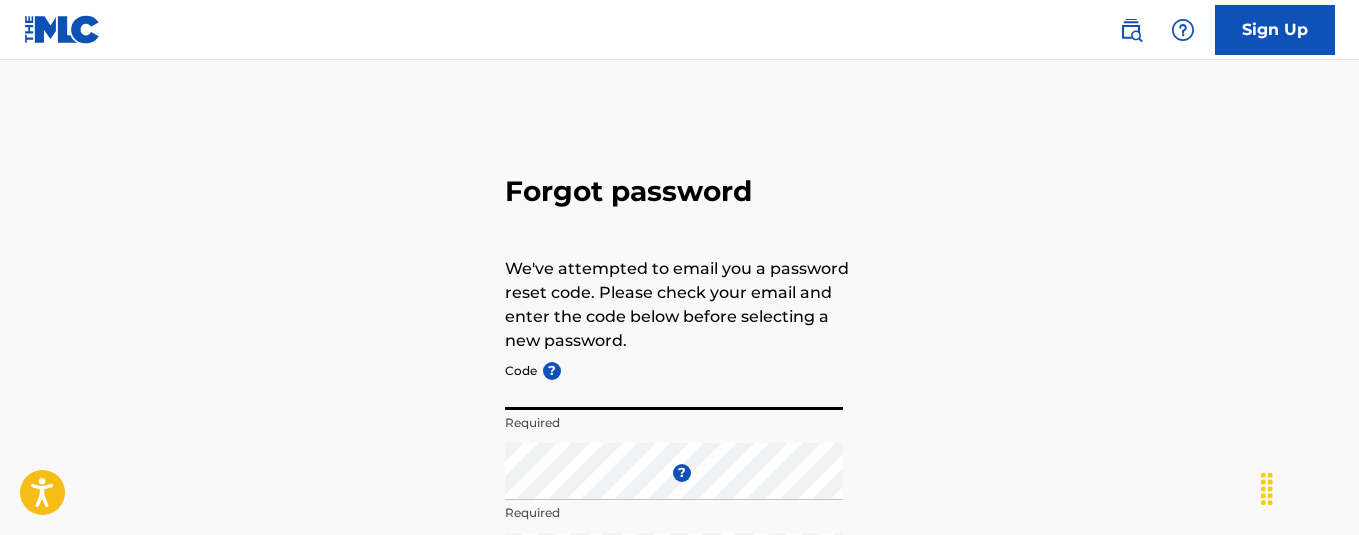 click on "Code ?" at bounding box center (674, 381) 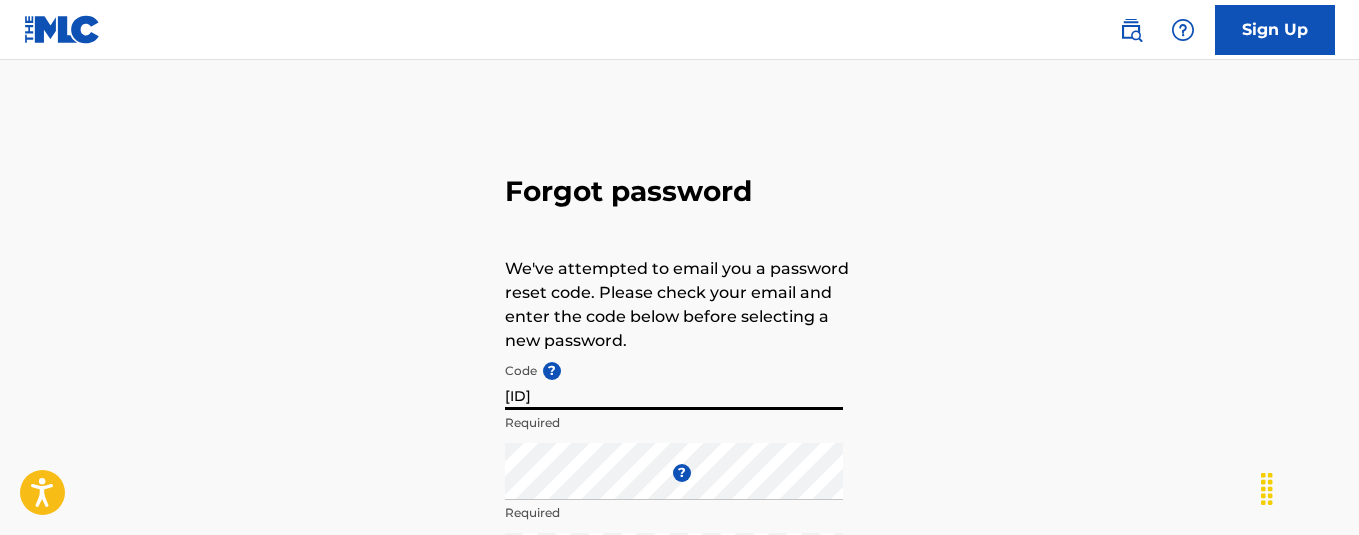 type on "FP_9b6c6e031110292e33fe1149381f" 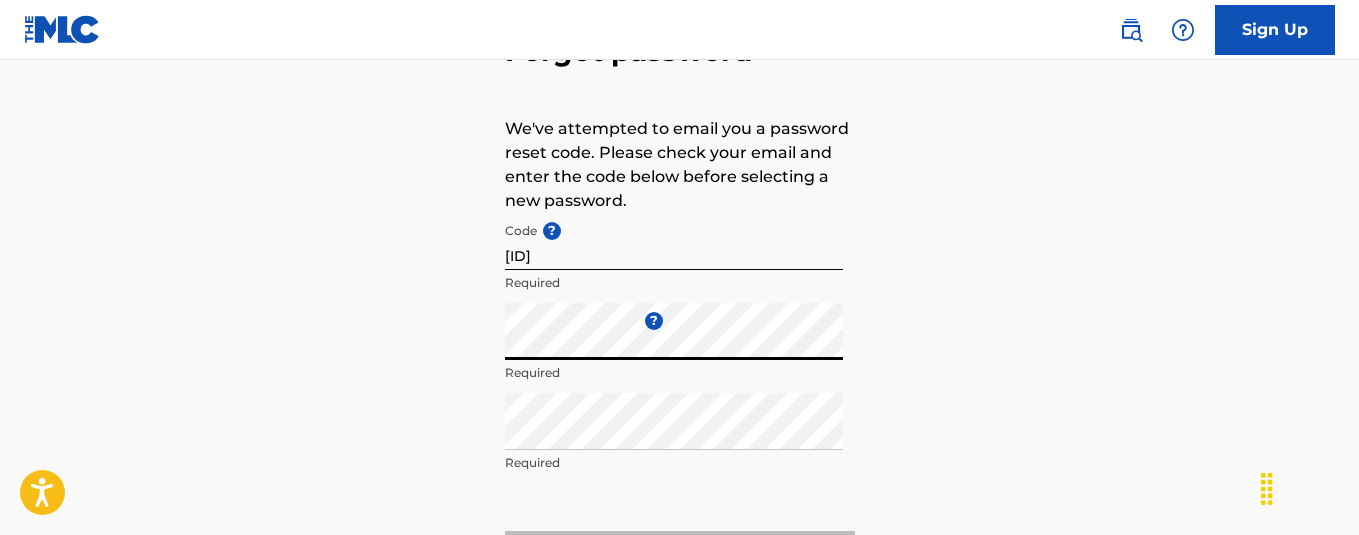 scroll, scrollTop: 168, scrollLeft: 0, axis: vertical 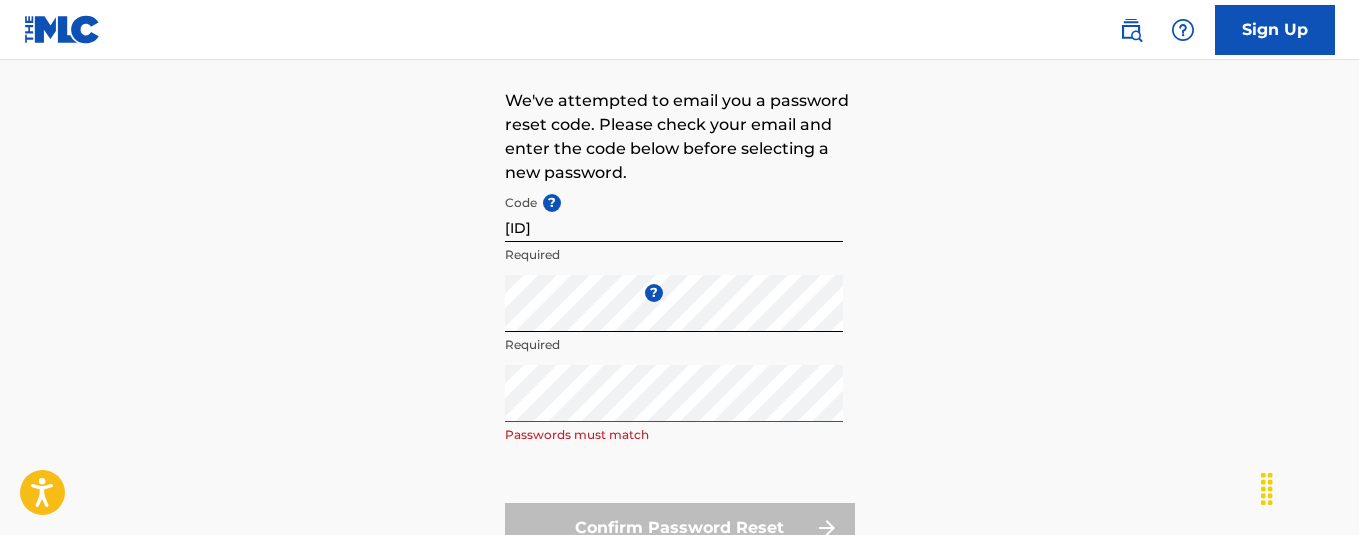 click on "Confirm Password Reset" at bounding box center (680, 528) 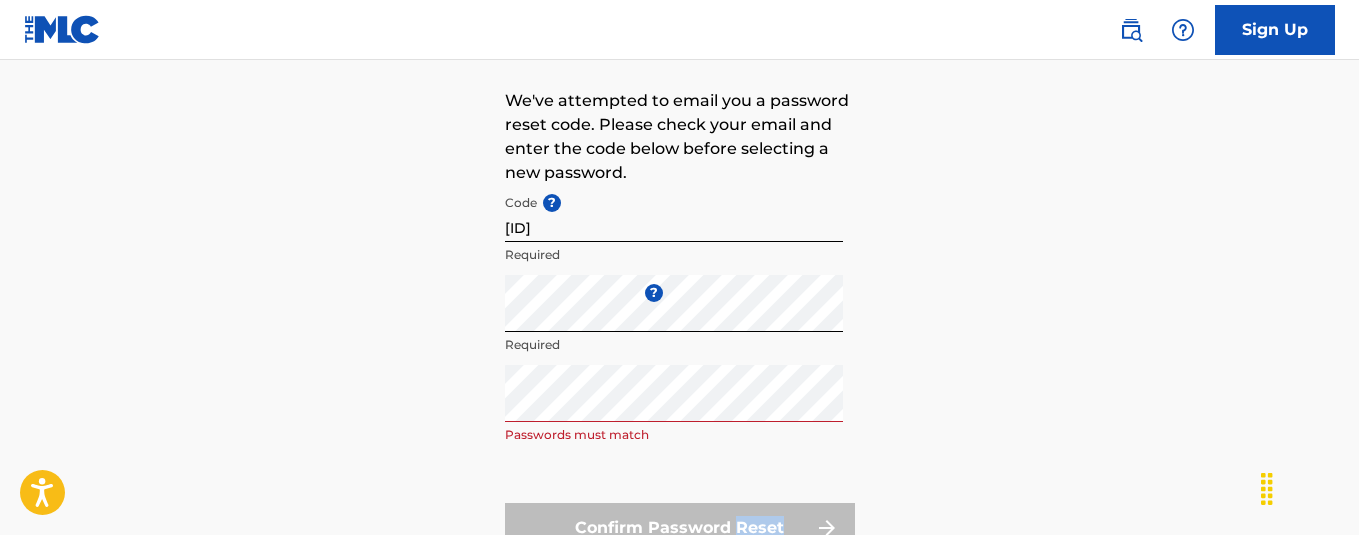 click on "Confirm Password Reset" at bounding box center [680, 528] 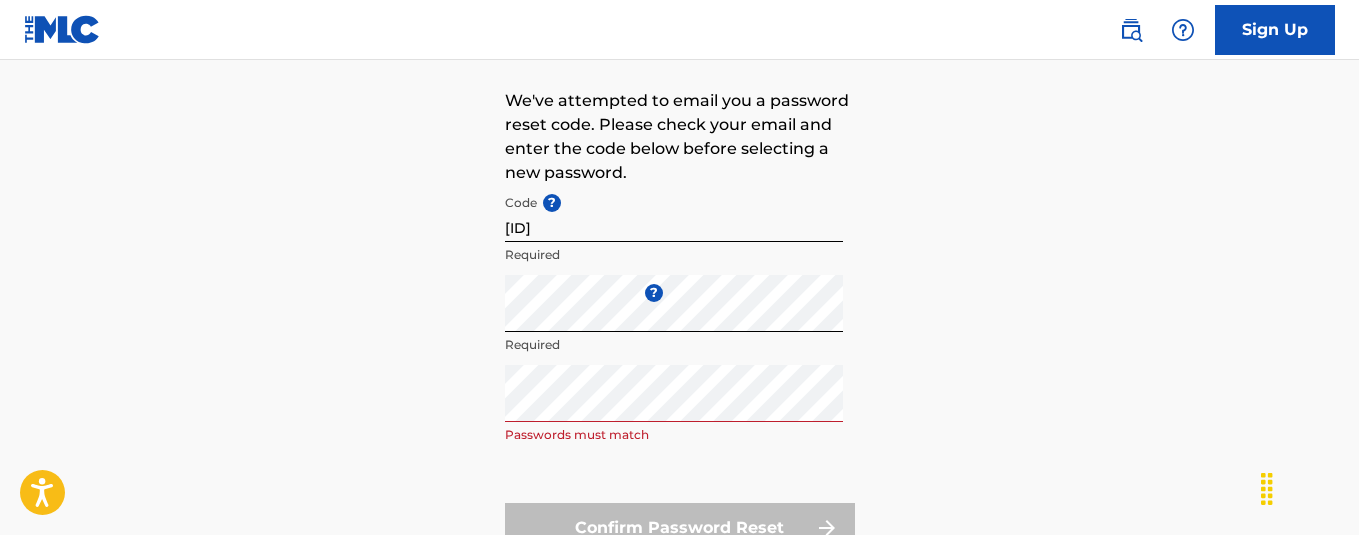 click on "Confirm Password Reset" at bounding box center [680, 528] 